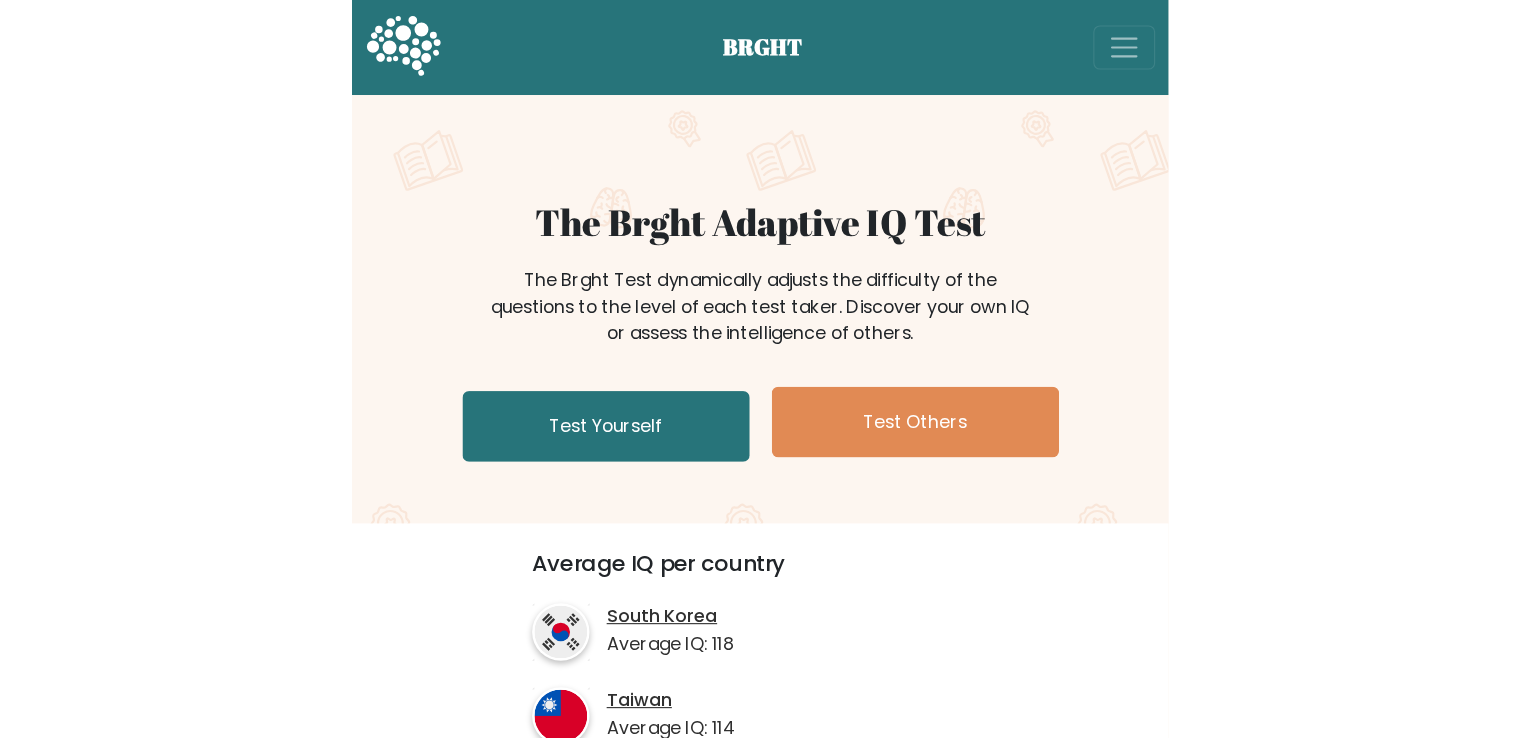 scroll, scrollTop: 0, scrollLeft: 0, axis: both 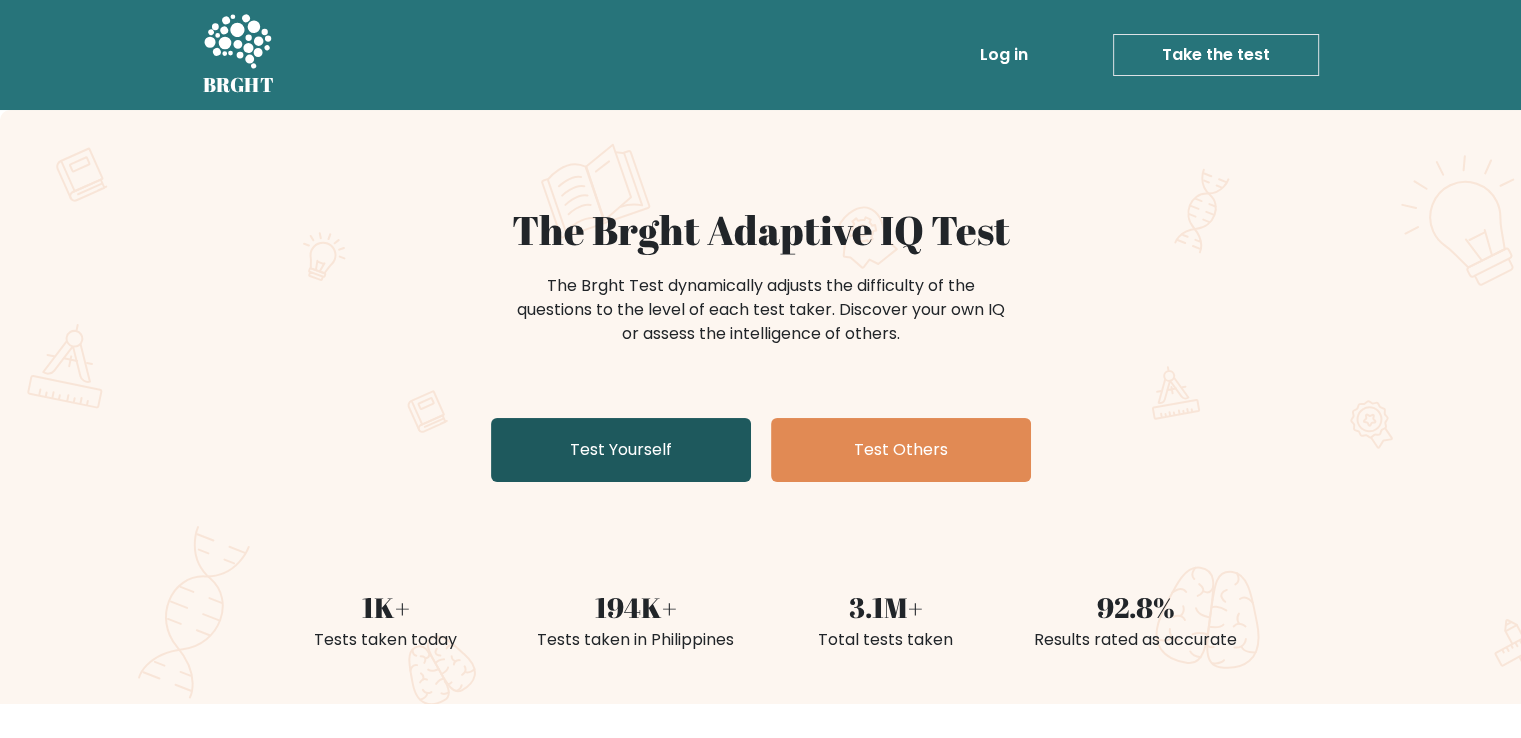 click on "Test Yourself" at bounding box center (621, 450) 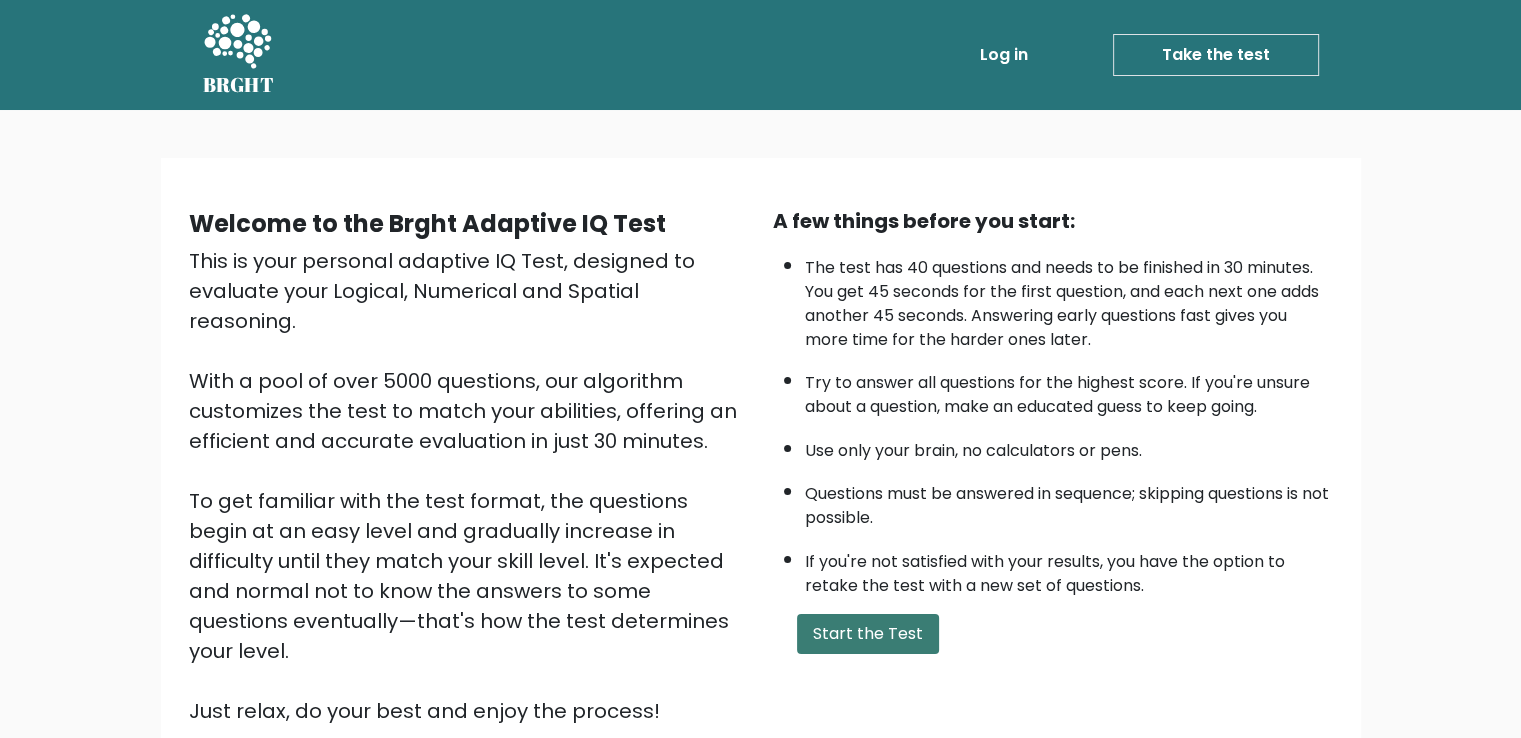 scroll, scrollTop: 100, scrollLeft: 0, axis: vertical 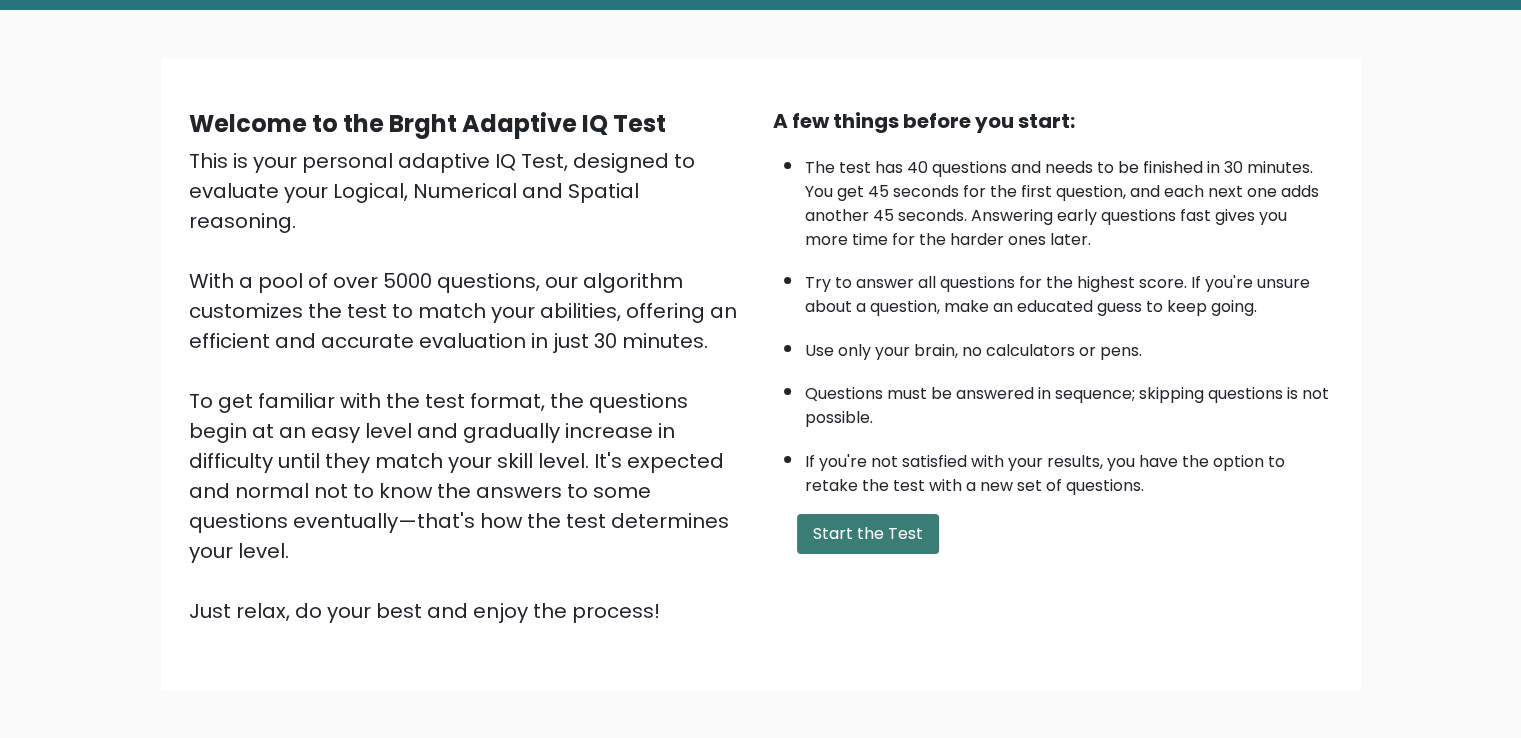 click on "Start the Test" at bounding box center [868, 534] 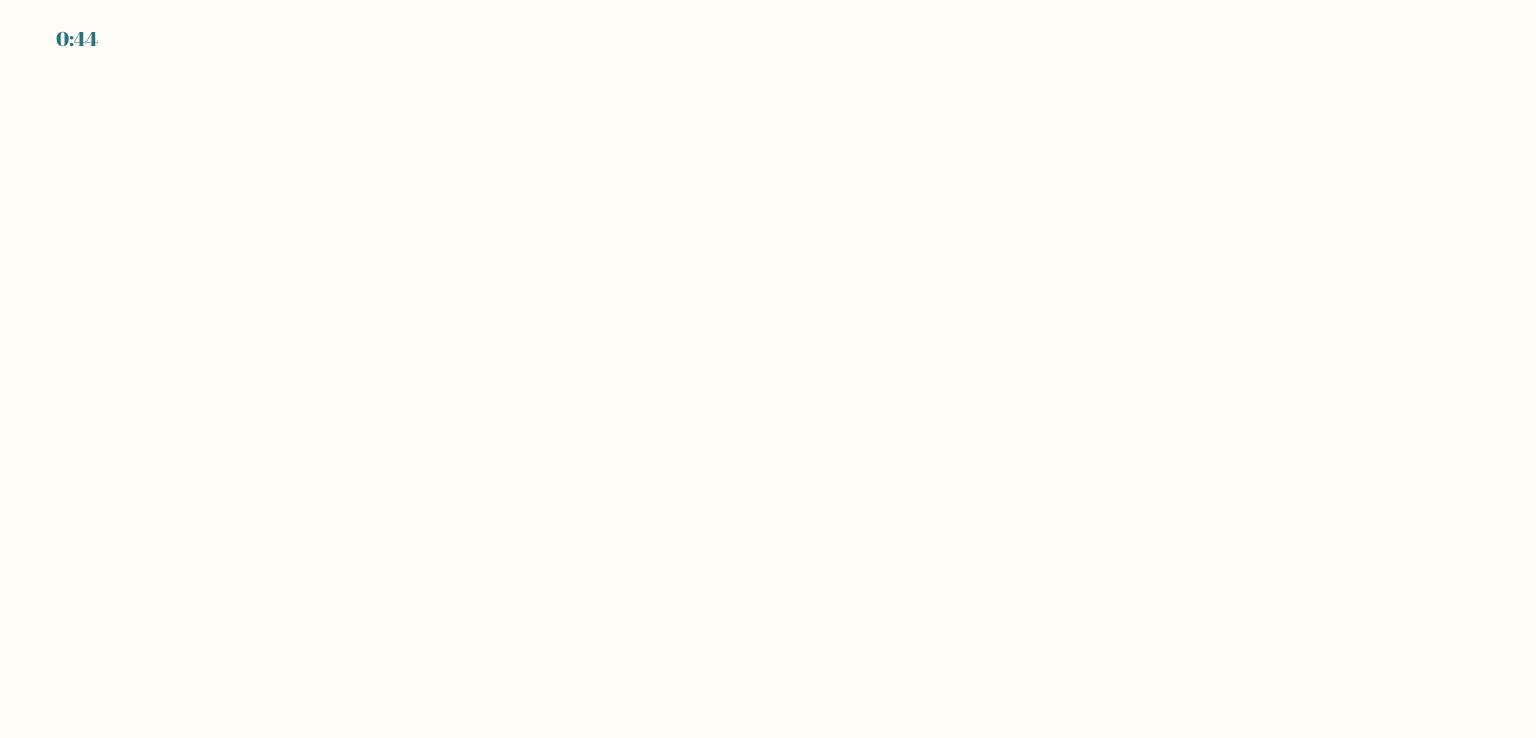 scroll, scrollTop: 0, scrollLeft: 0, axis: both 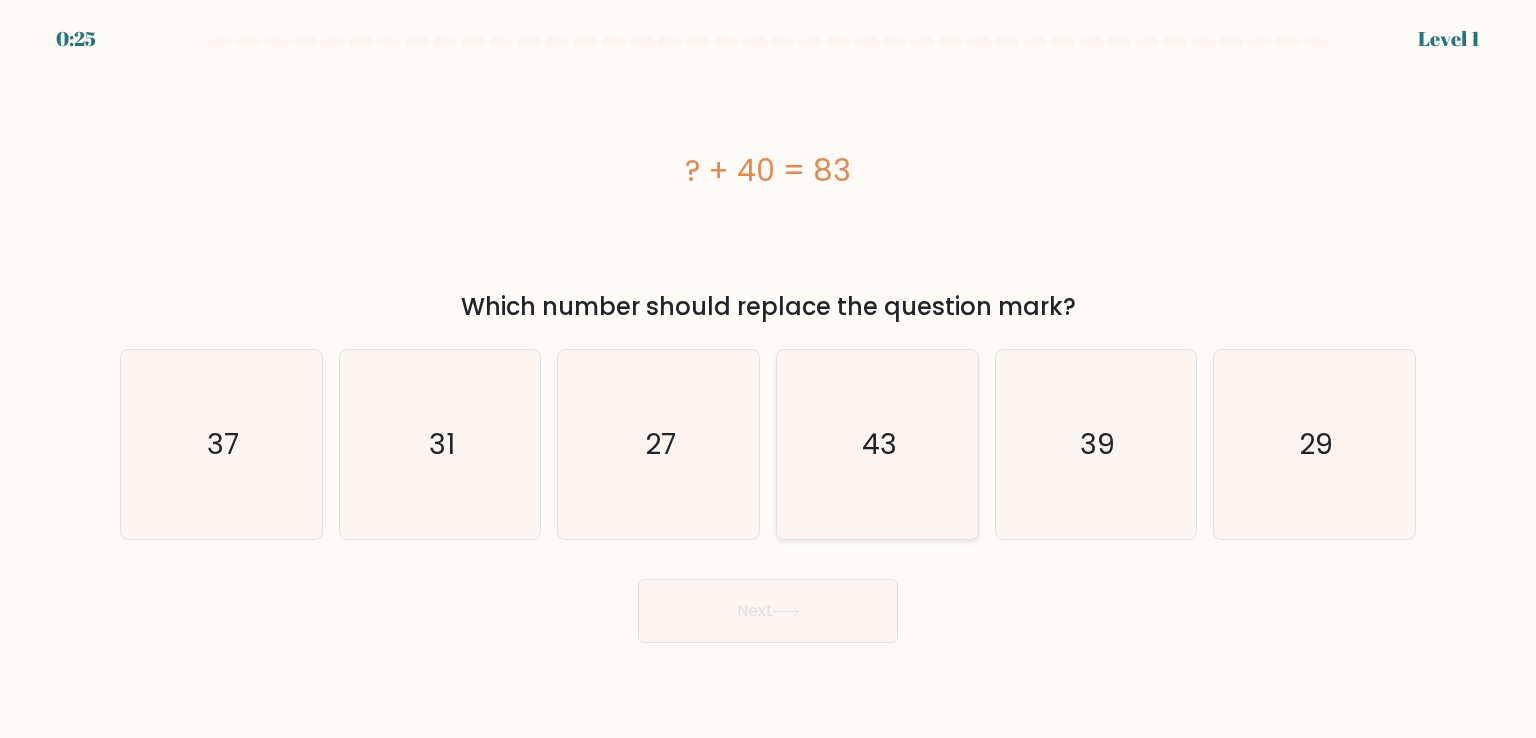 click on "43" at bounding box center (877, 444) 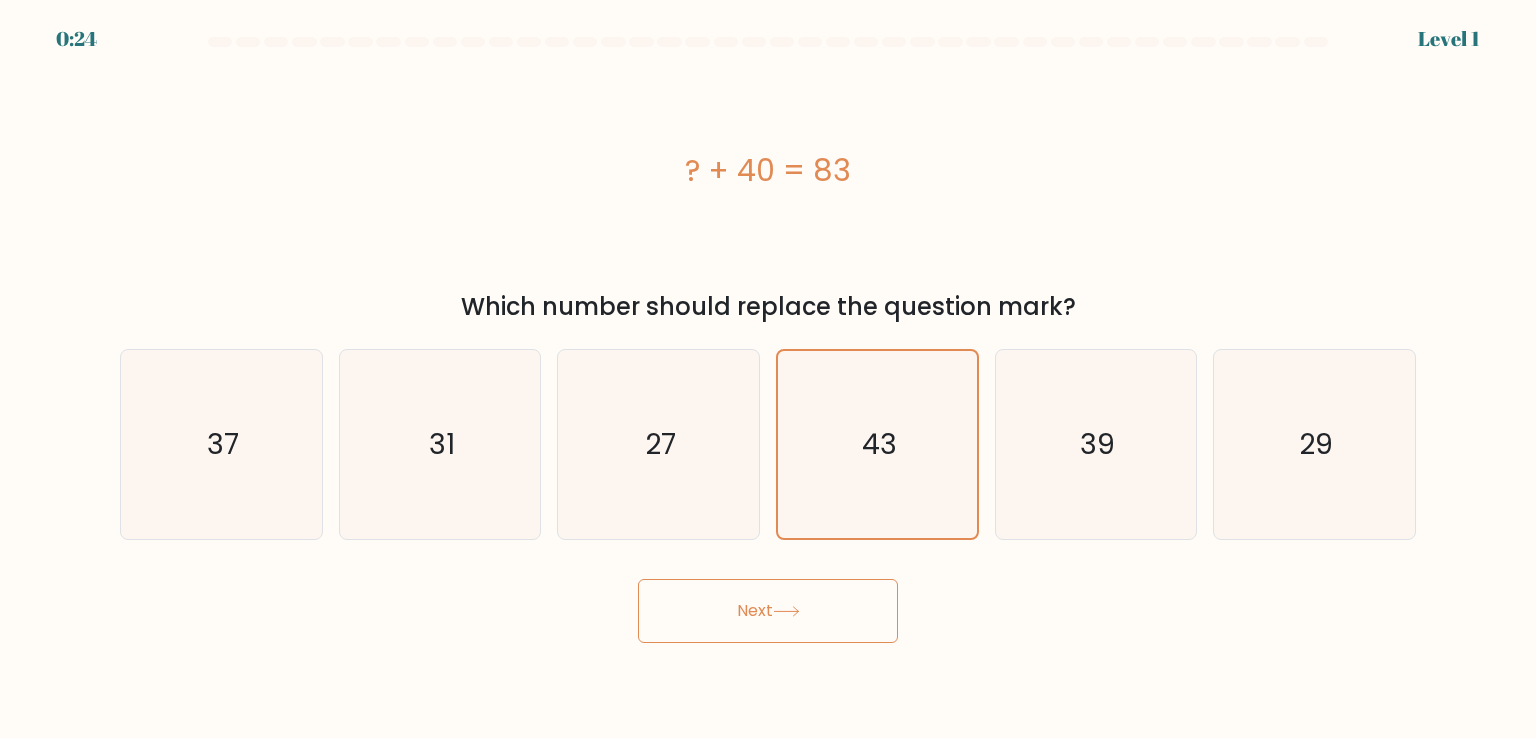 click on "Next" at bounding box center [768, 611] 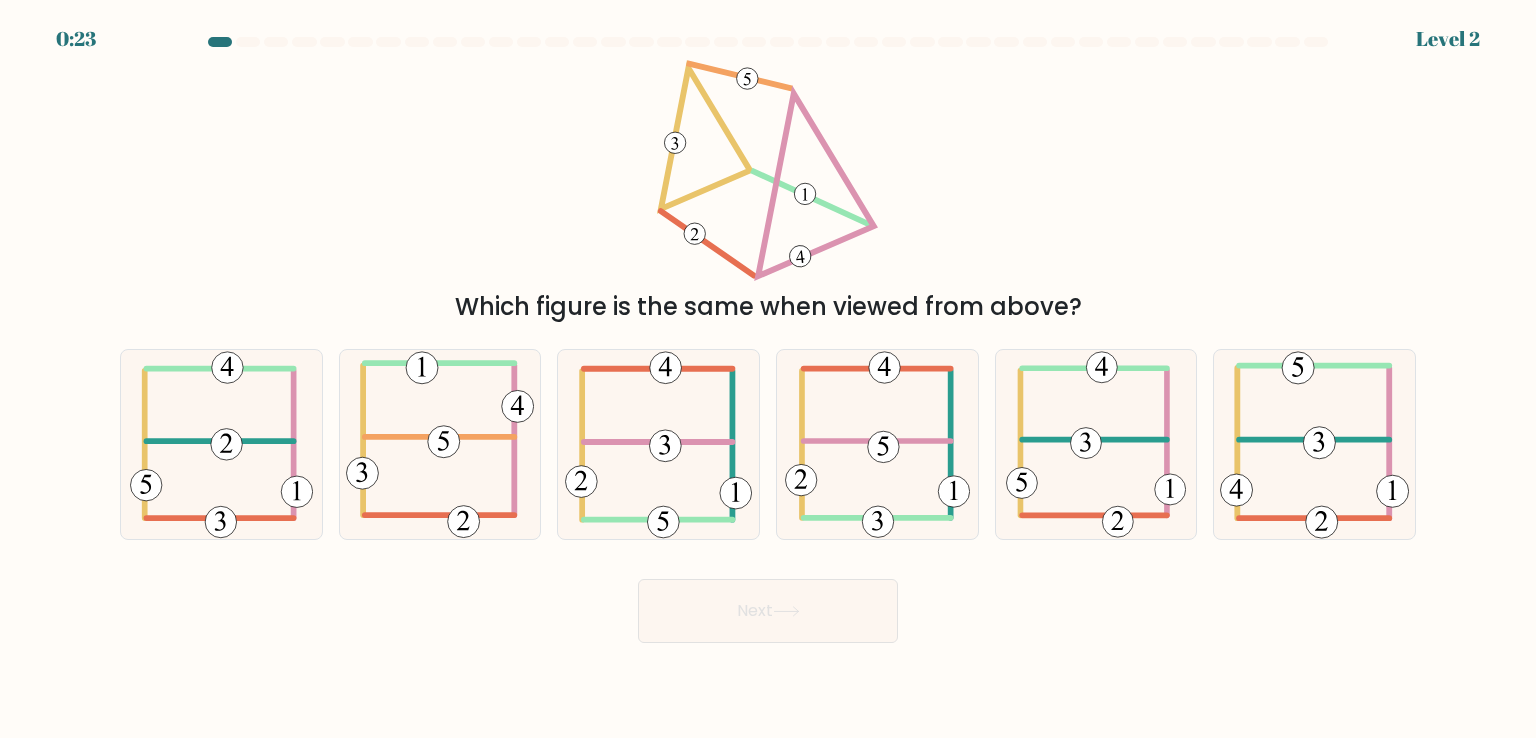 click on "Next" at bounding box center [768, 611] 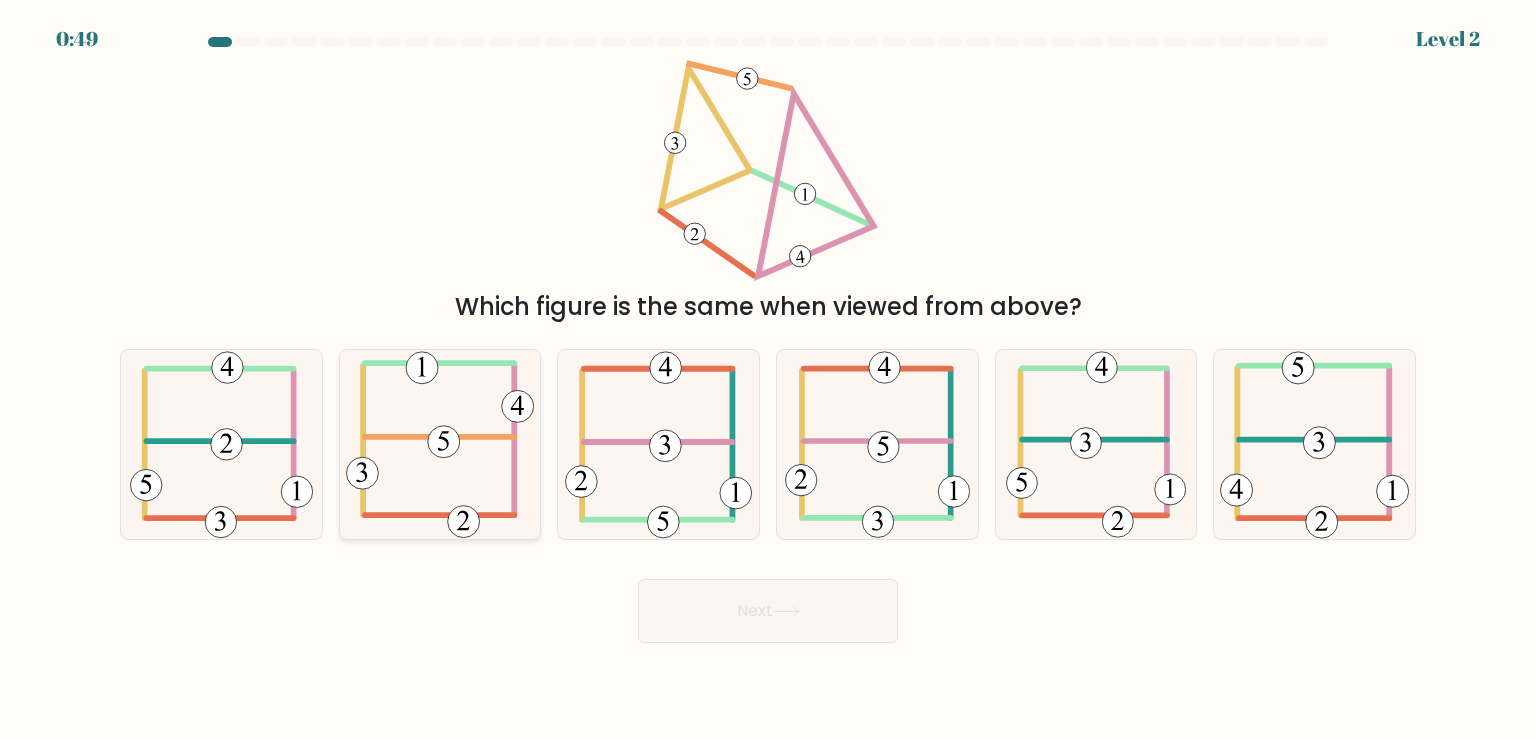 click at bounding box center (440, 444) 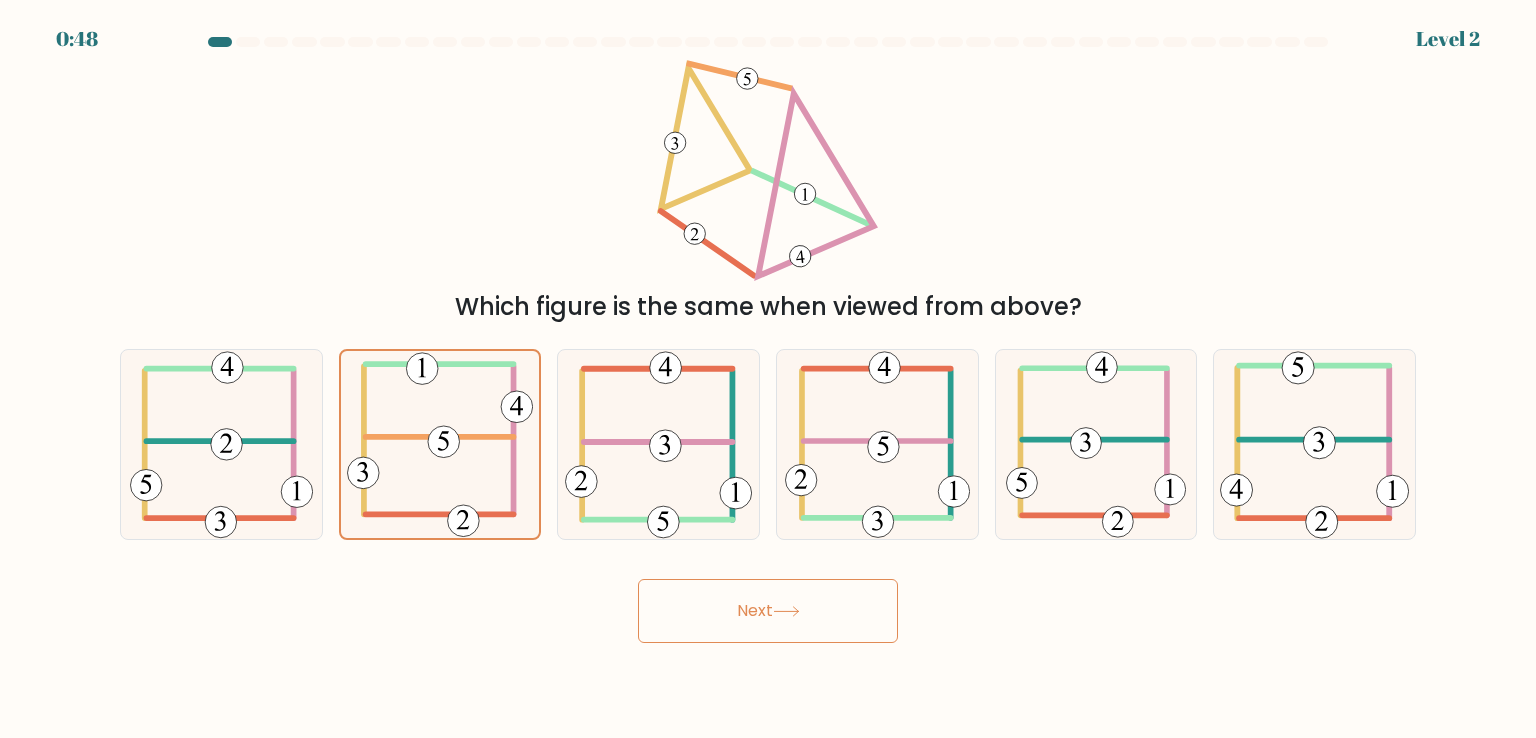 click on "Next" at bounding box center (768, 611) 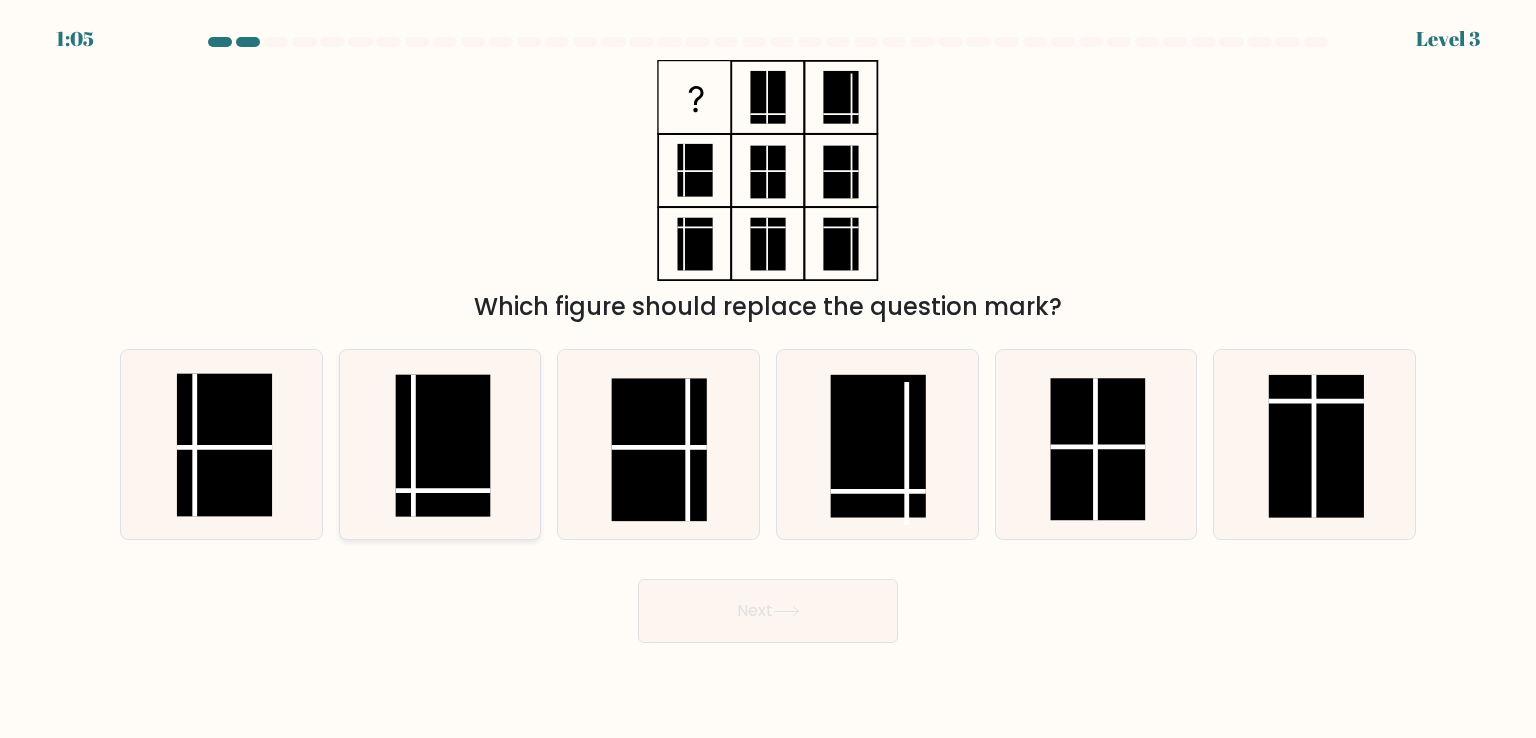 click at bounding box center [443, 446] 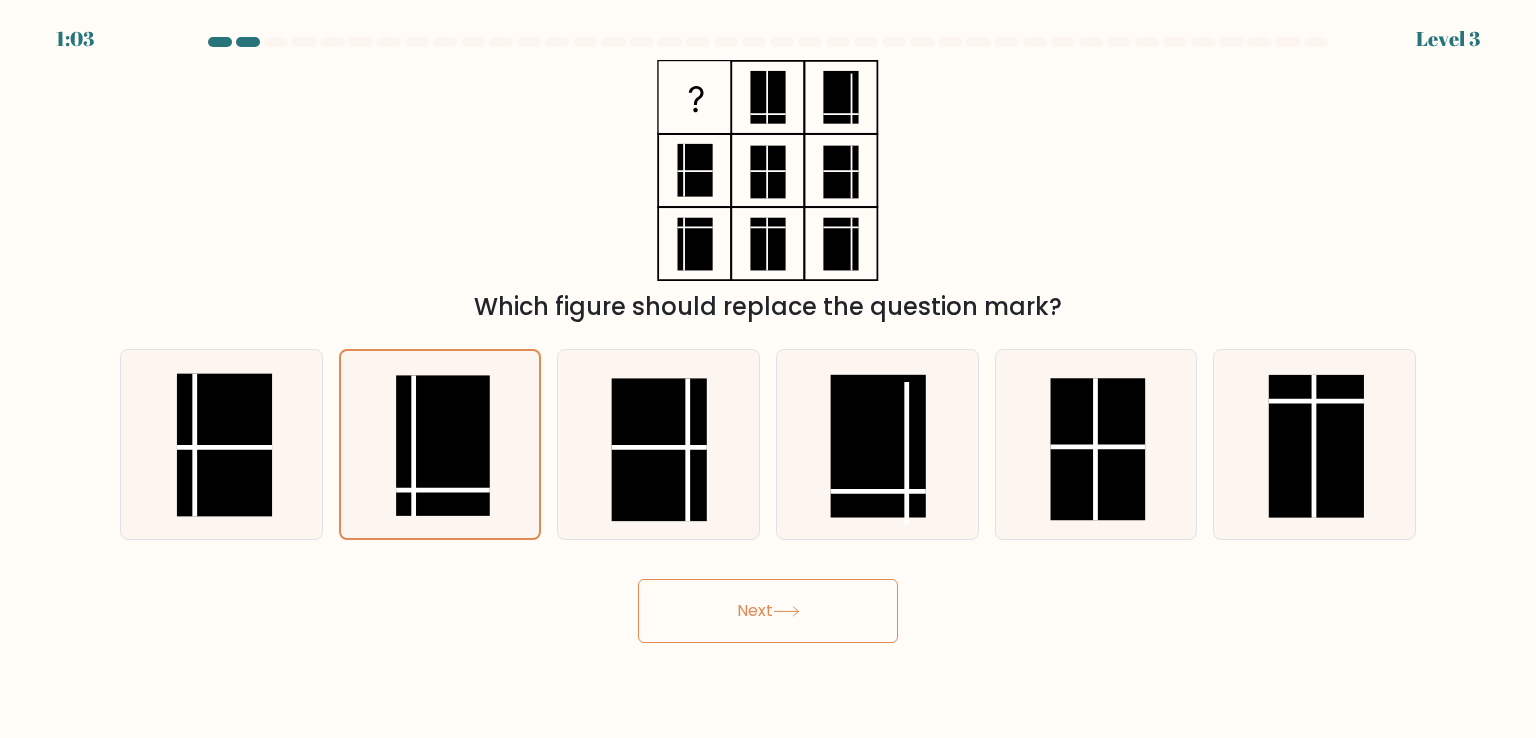 click on "Next" at bounding box center [768, 611] 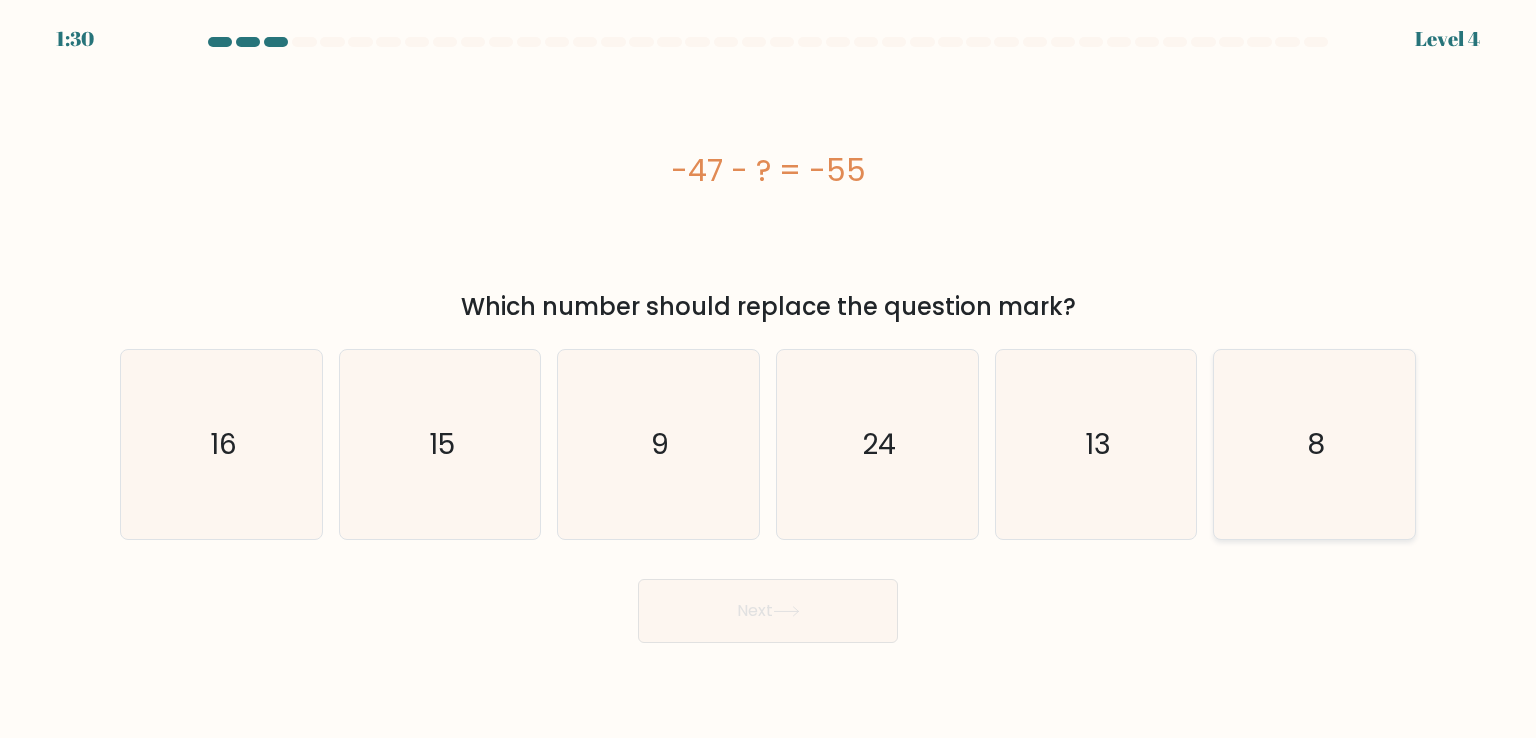 click on "8" at bounding box center (1314, 444) 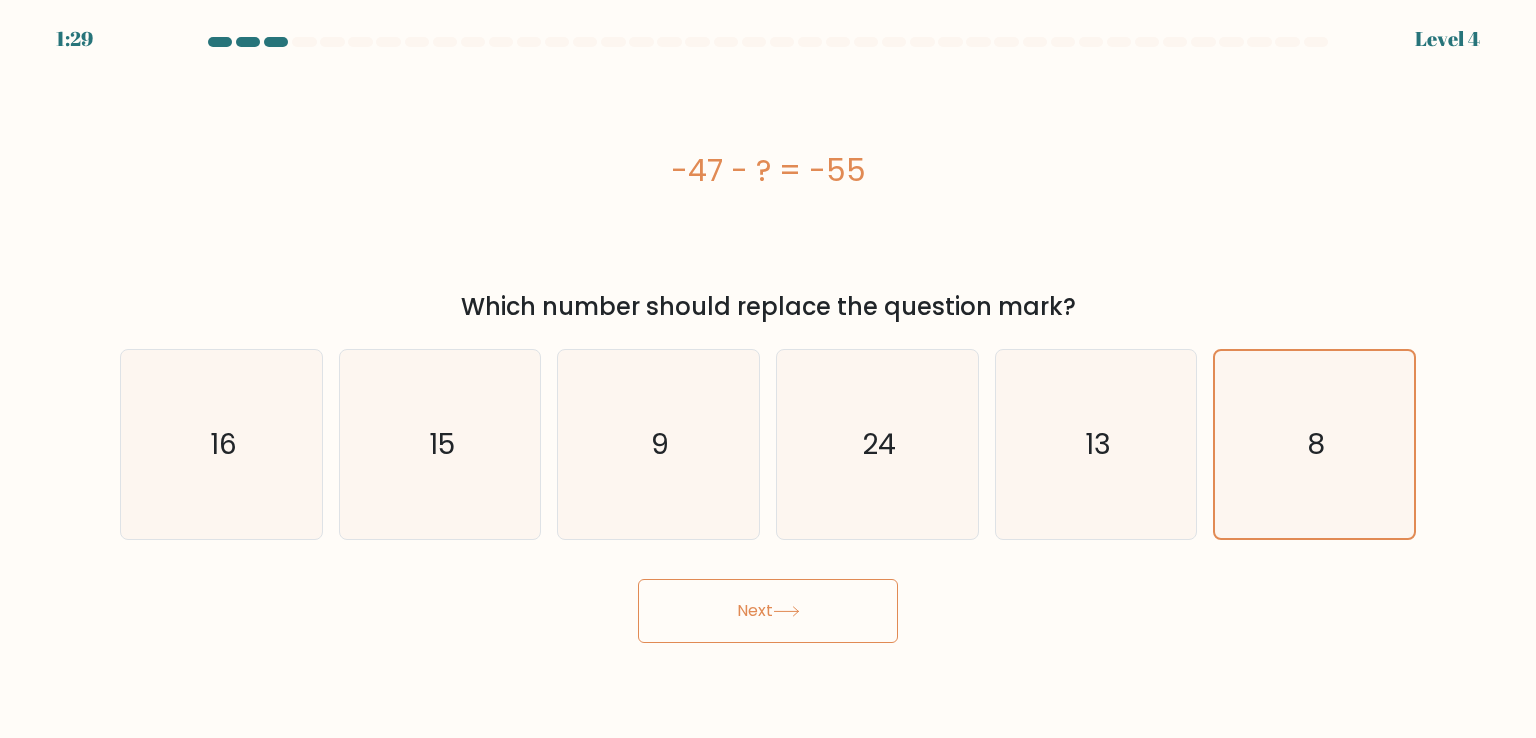 click on "Next" at bounding box center (768, 611) 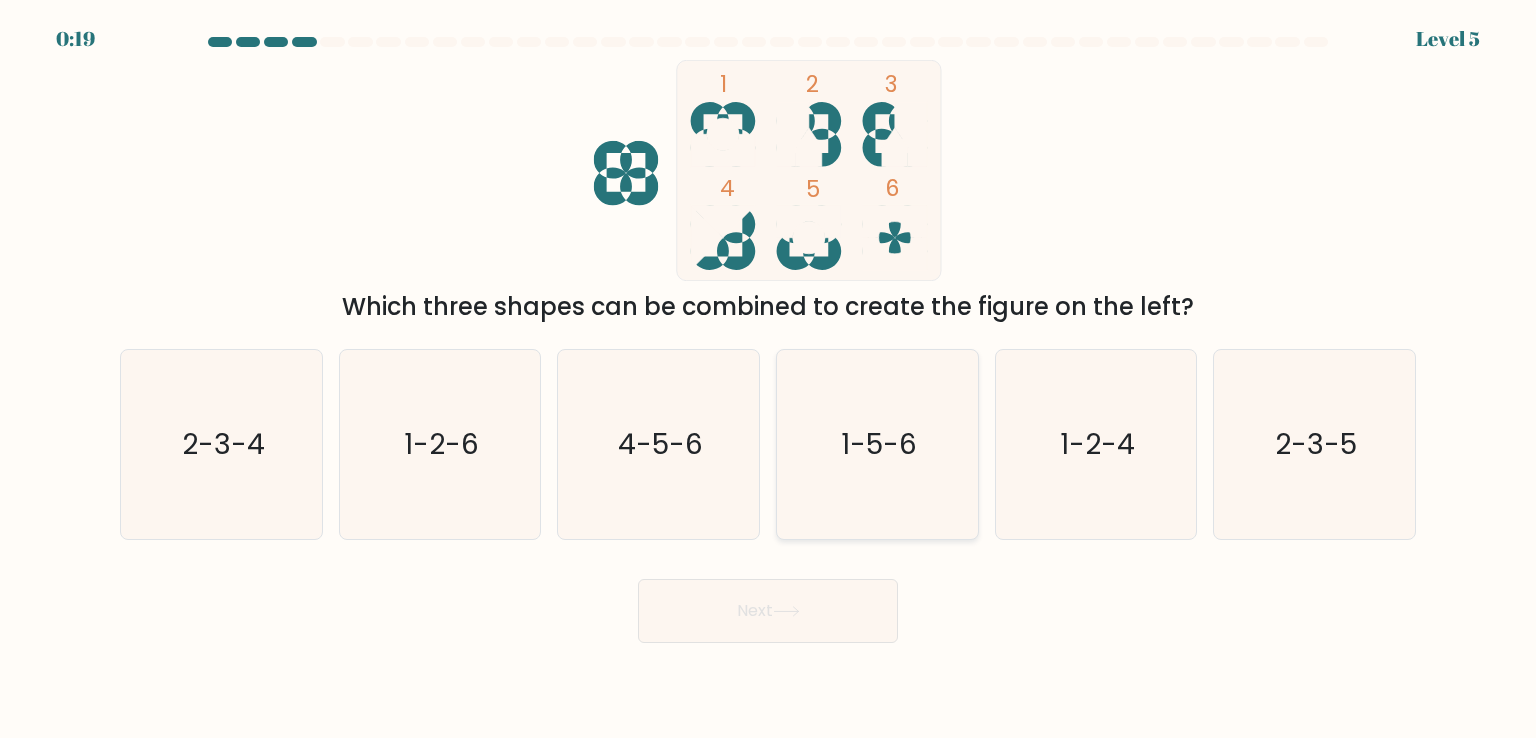 click on "1-5-6" at bounding box center (879, 444) 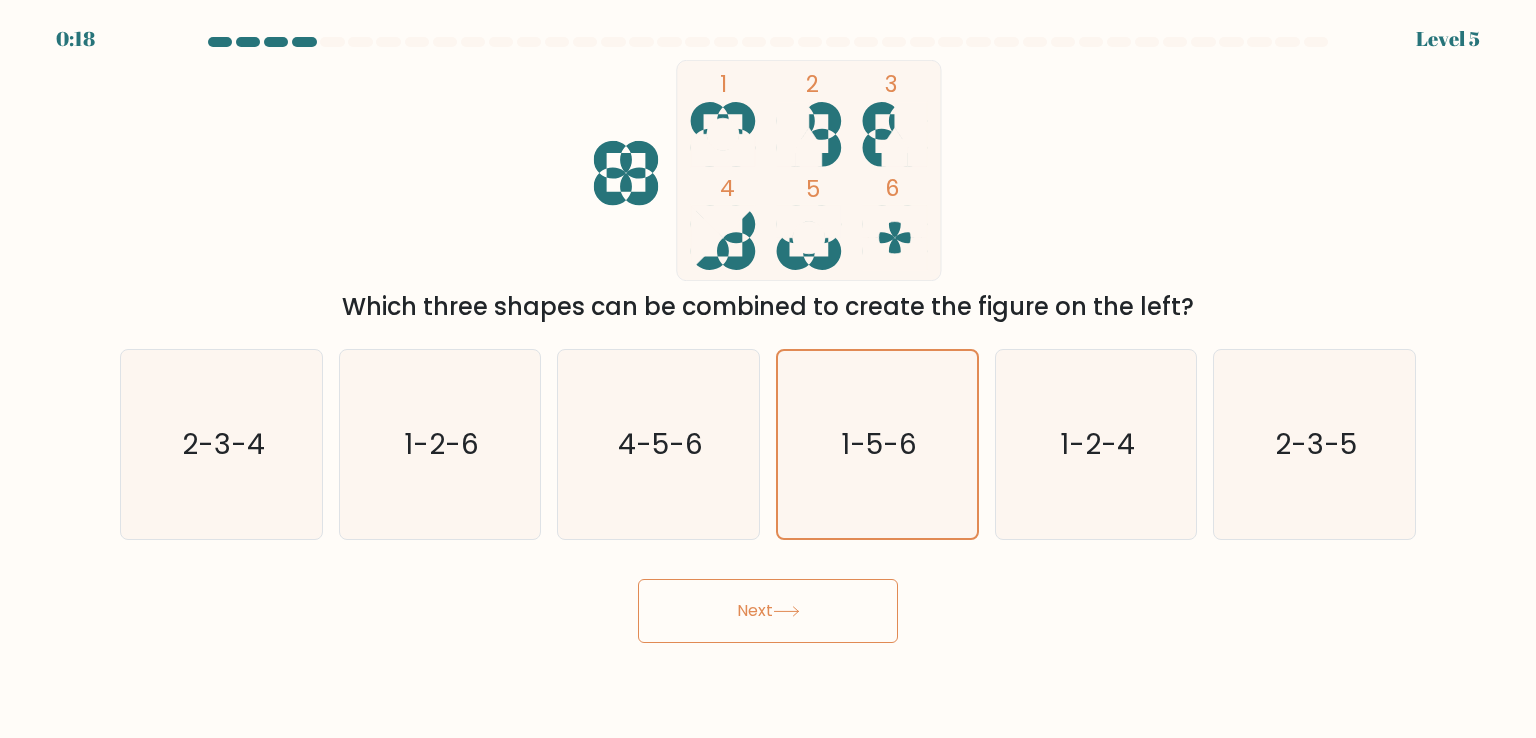 click on "Next" at bounding box center [768, 611] 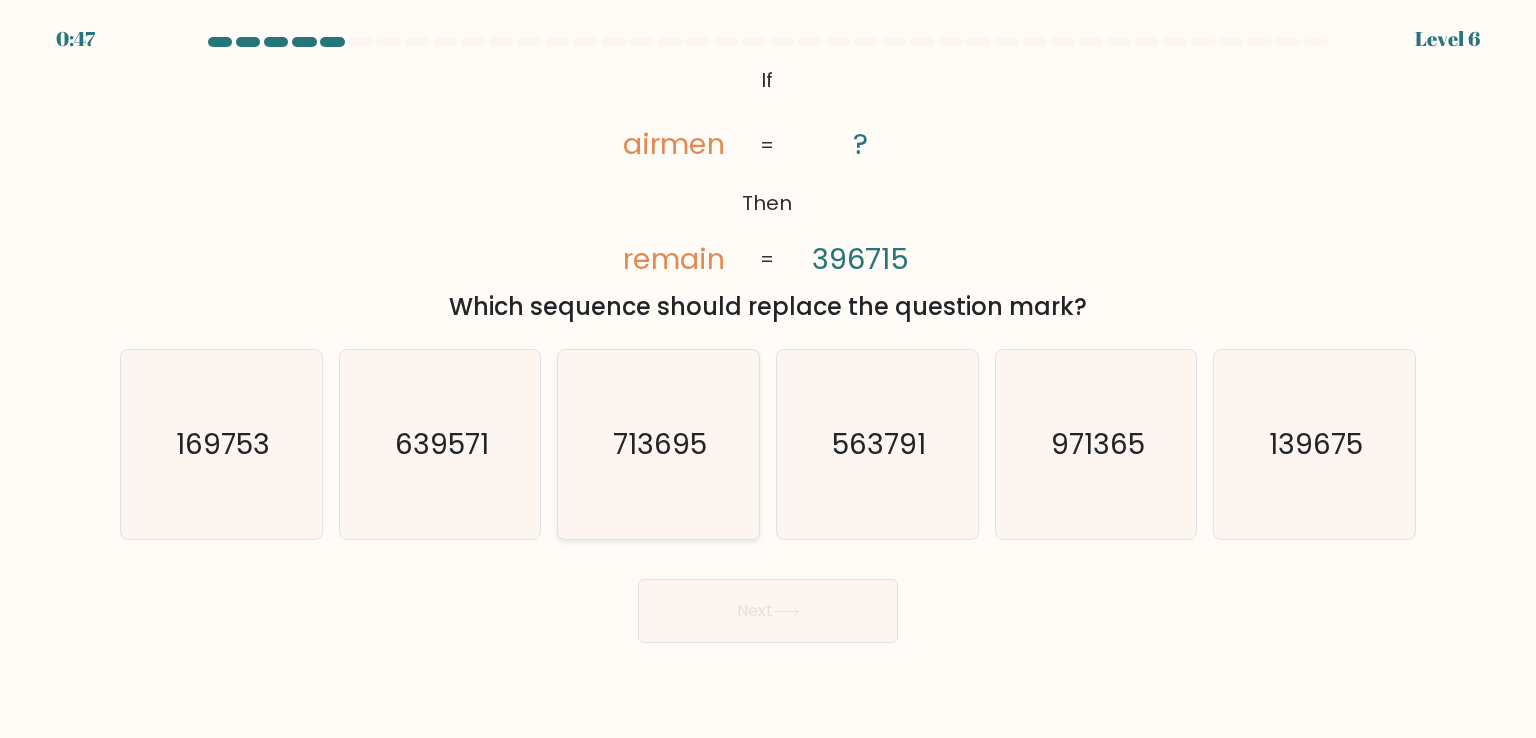 click on "713695" at bounding box center (661, 444) 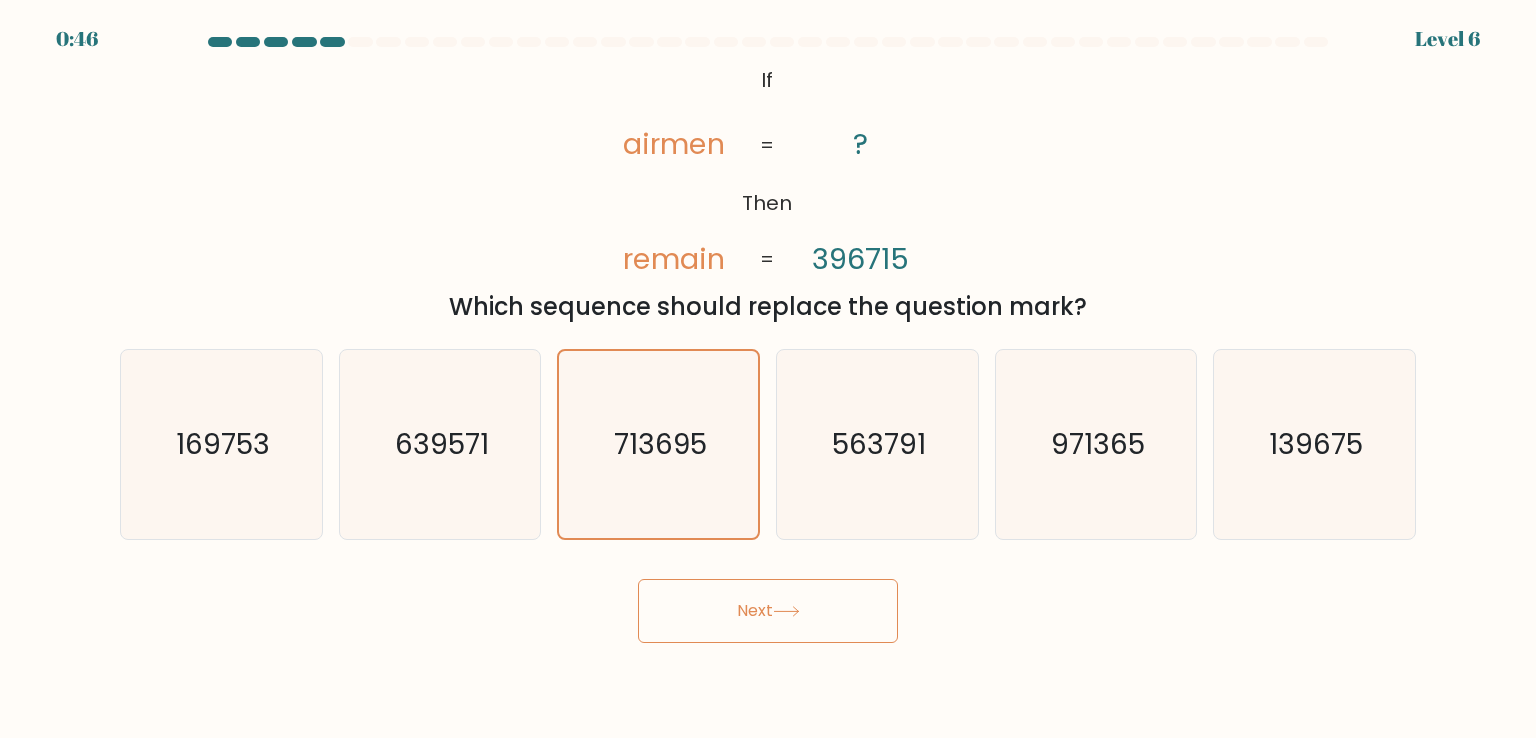 click on "Next" at bounding box center [768, 611] 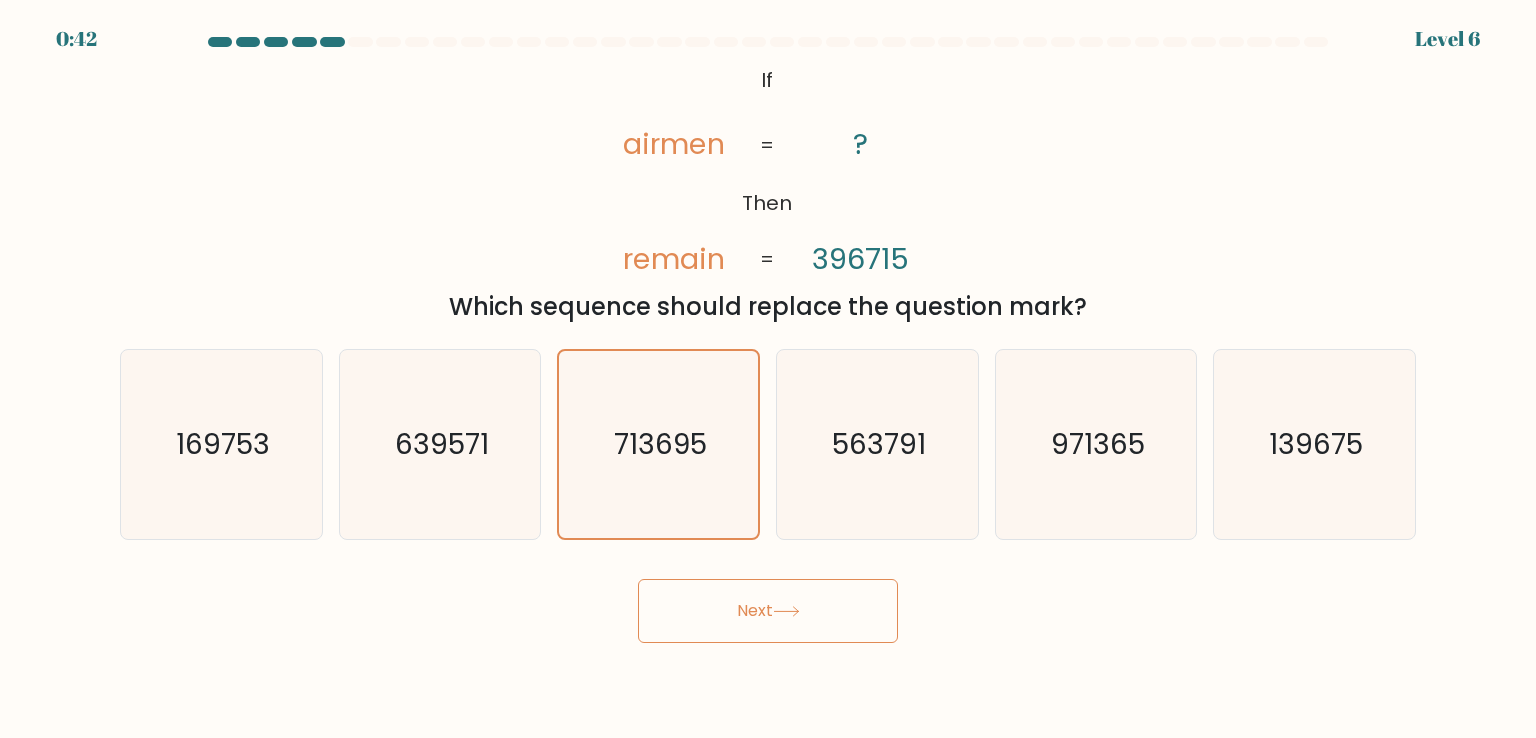 click at bounding box center [786, 611] 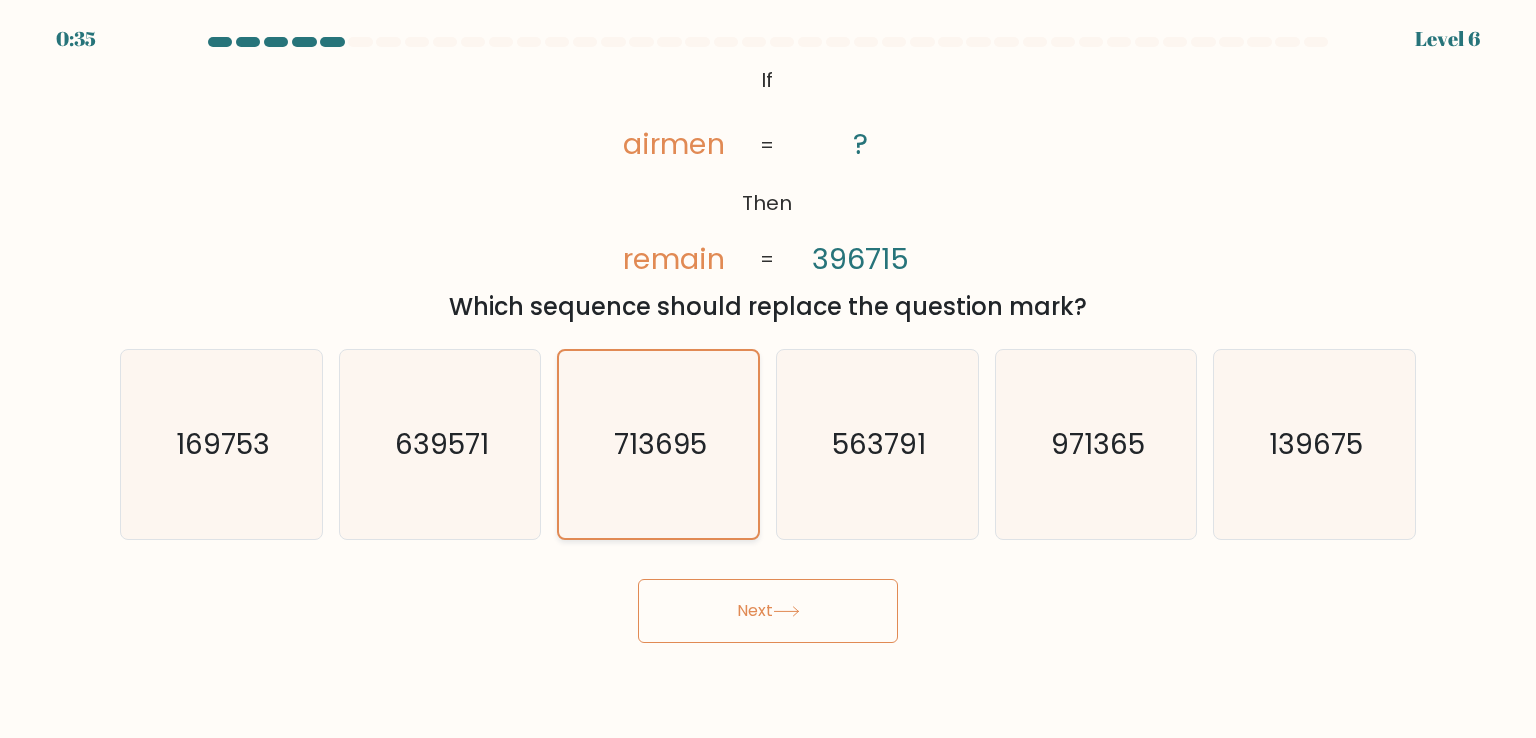 click on "713695" at bounding box center [658, 444] 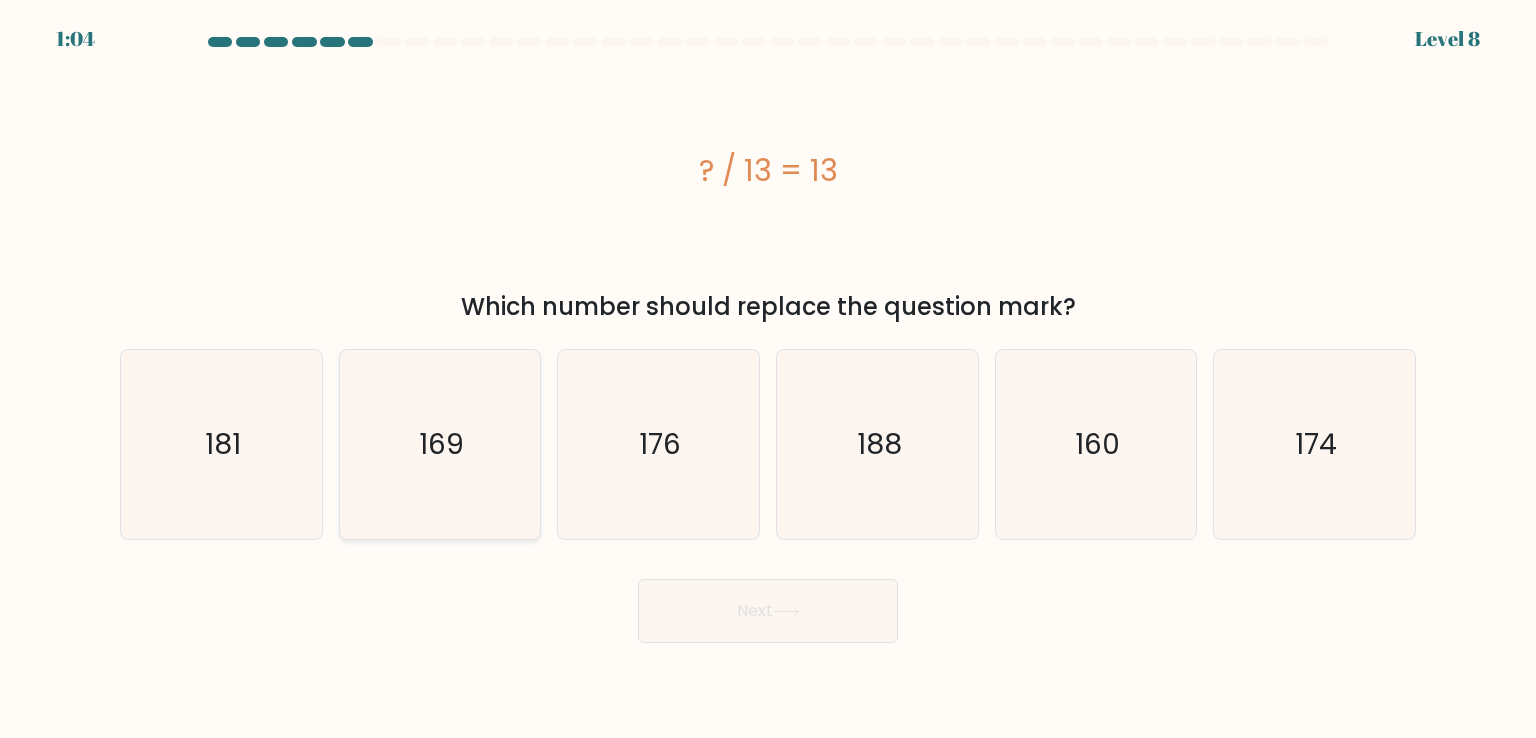 click on "169" at bounding box center [440, 444] 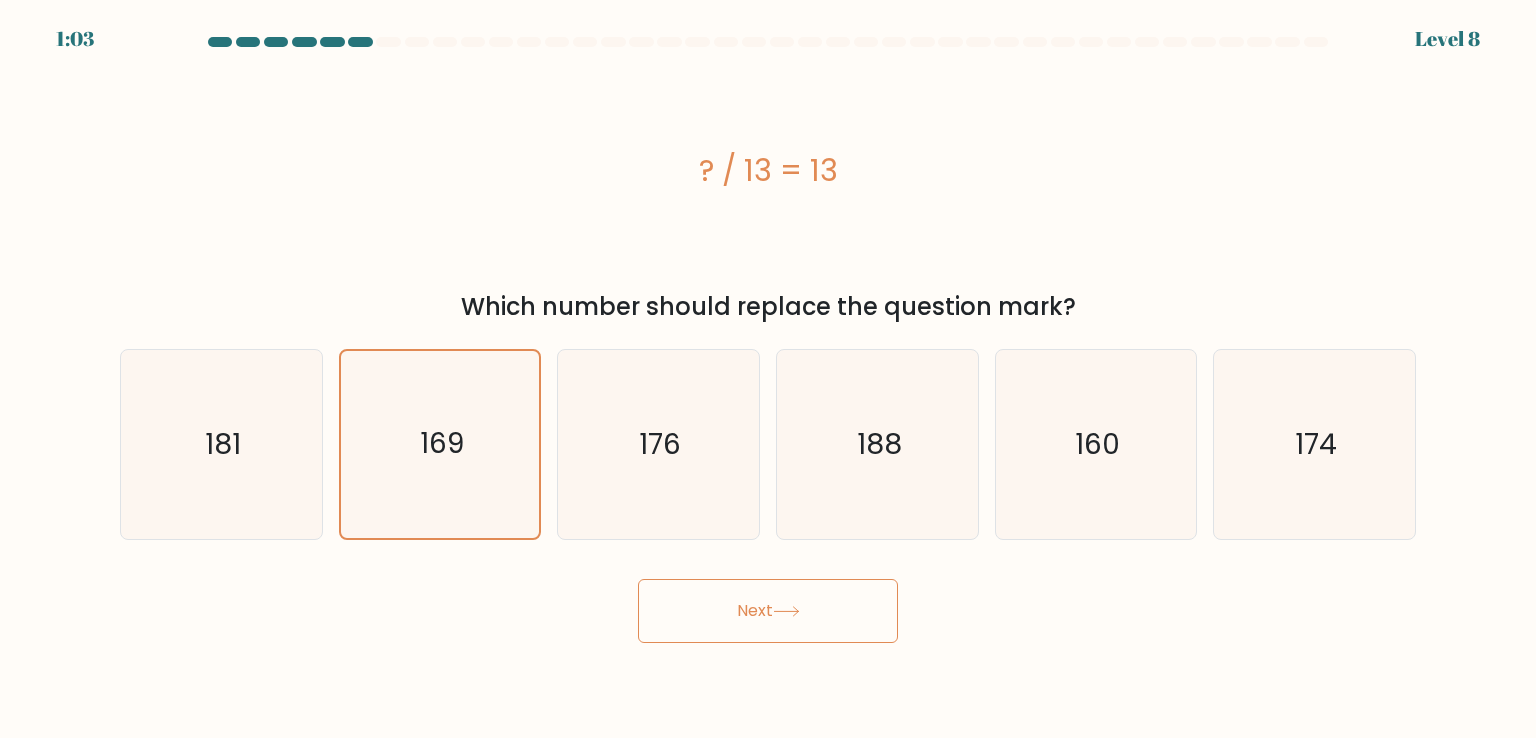 click on "Next" at bounding box center [768, 611] 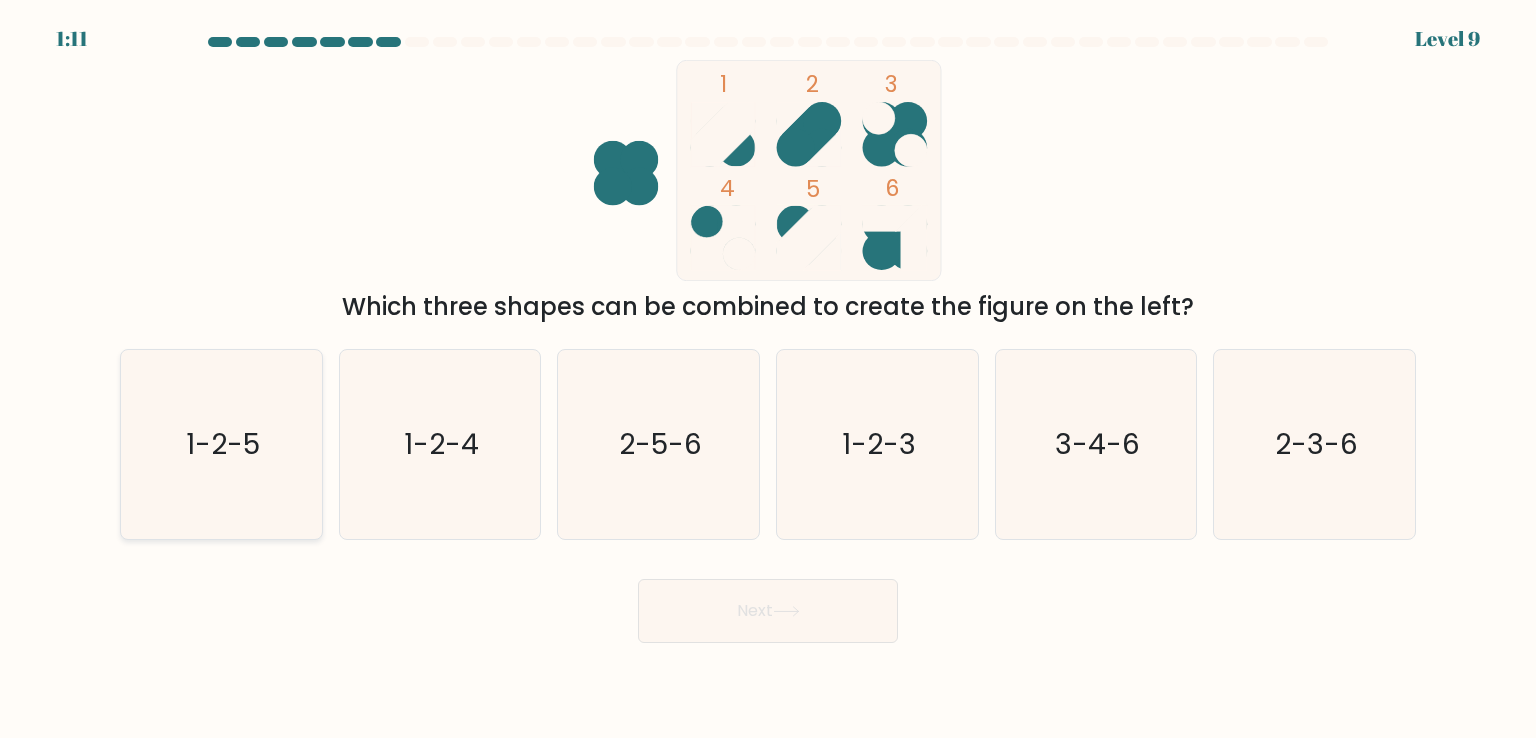 click on "1-2-5" at bounding box center (223, 444) 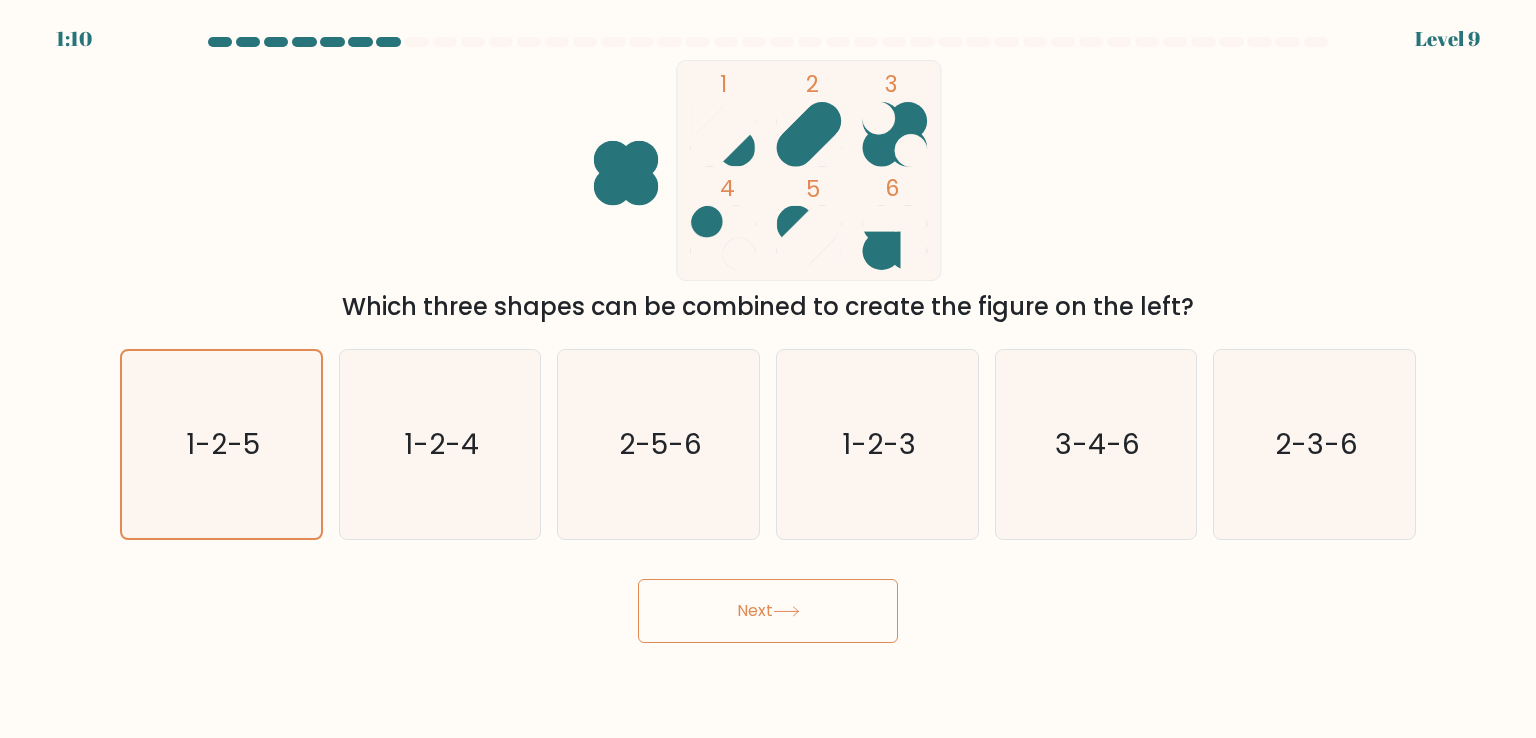 drag, startPoint x: 730, startPoint y: 646, endPoint x: 738, endPoint y: 636, distance: 12.806249 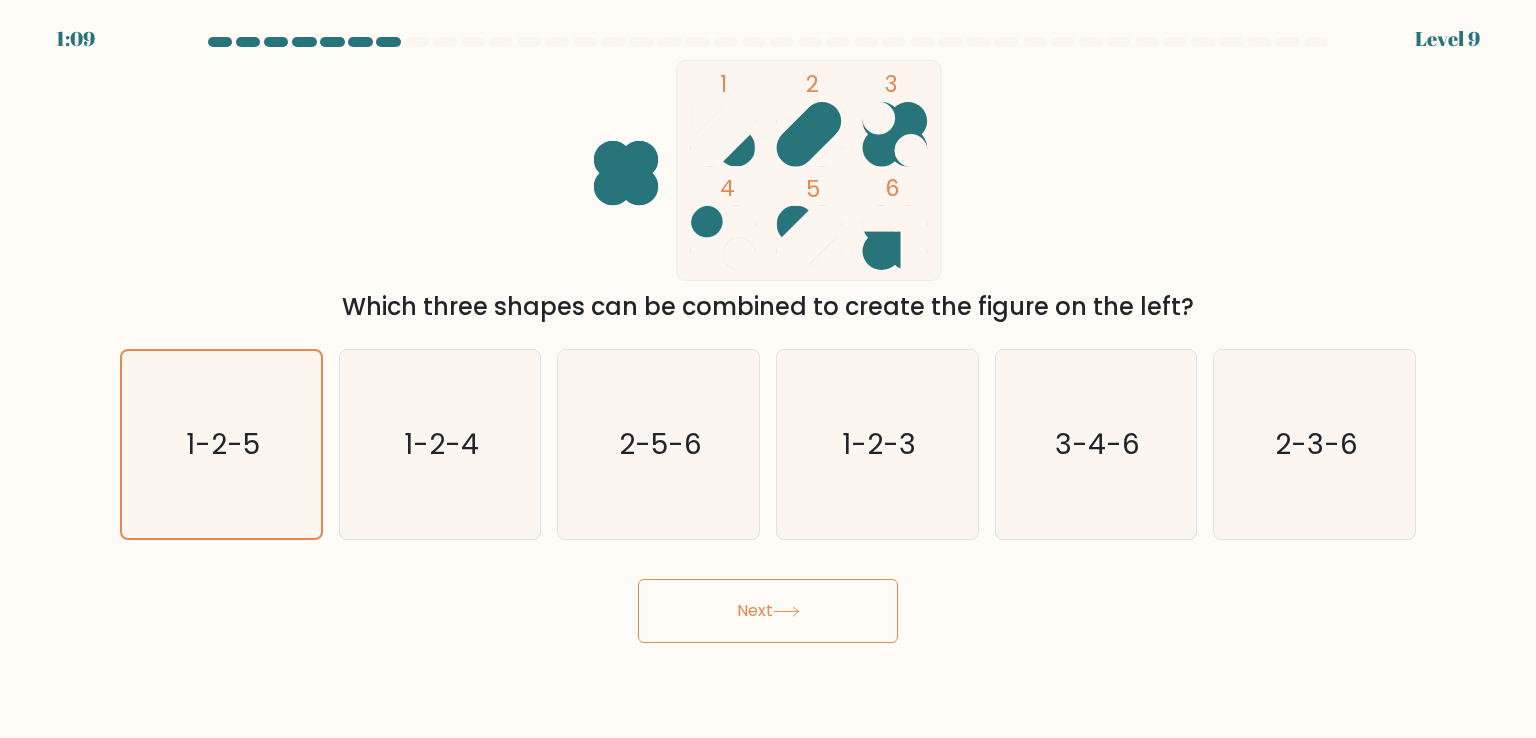 click on "Next" at bounding box center (768, 611) 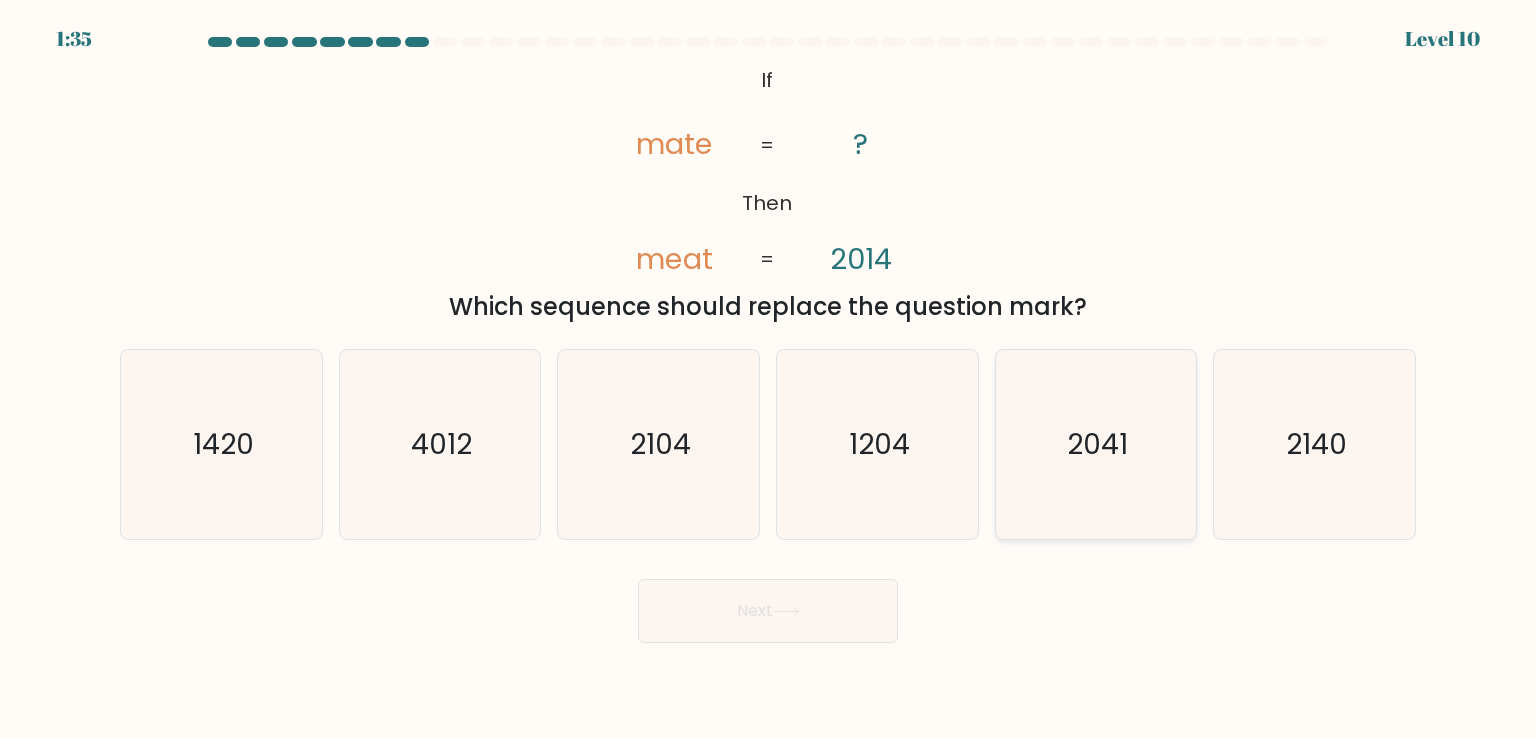 click on "2041" at bounding box center (1096, 444) 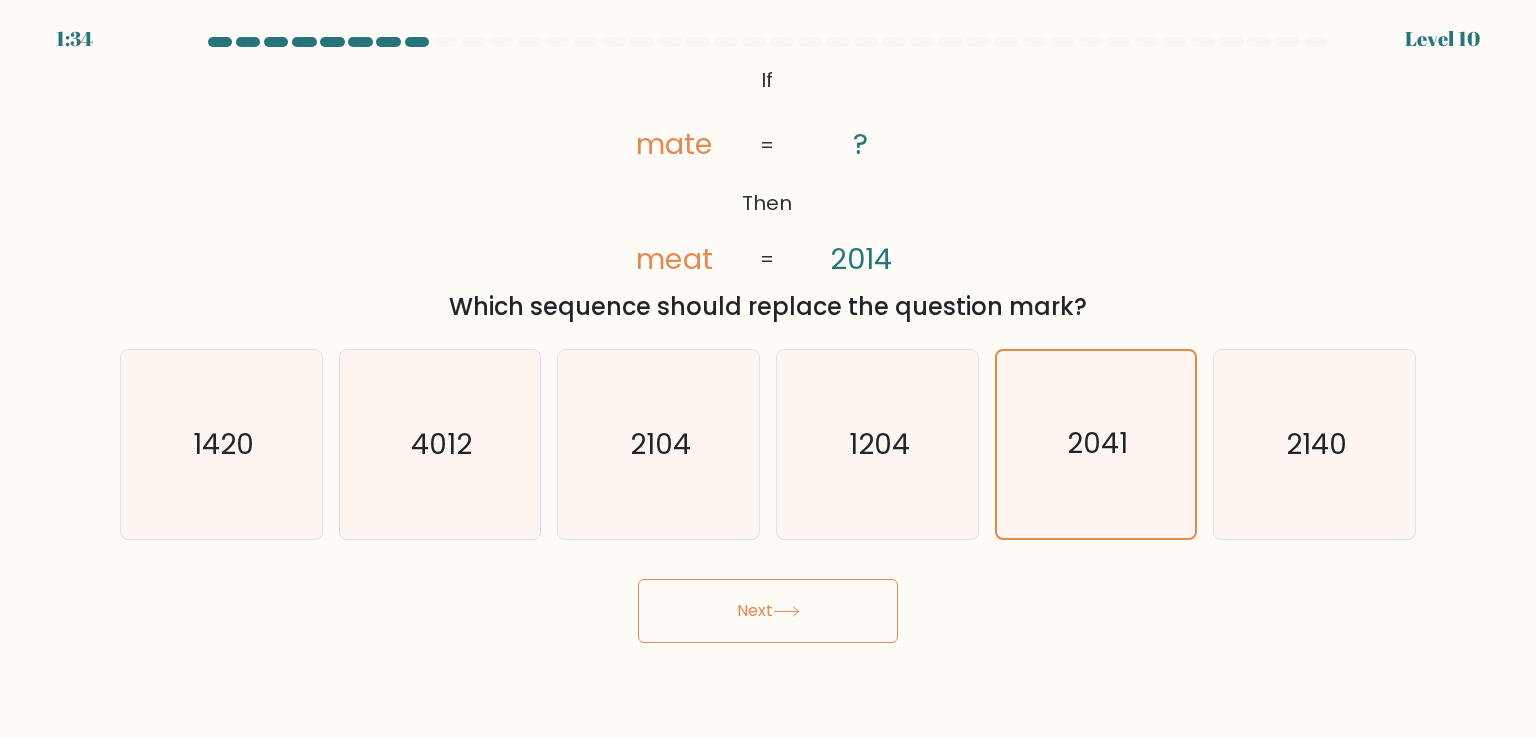 click on "Next" at bounding box center [768, 611] 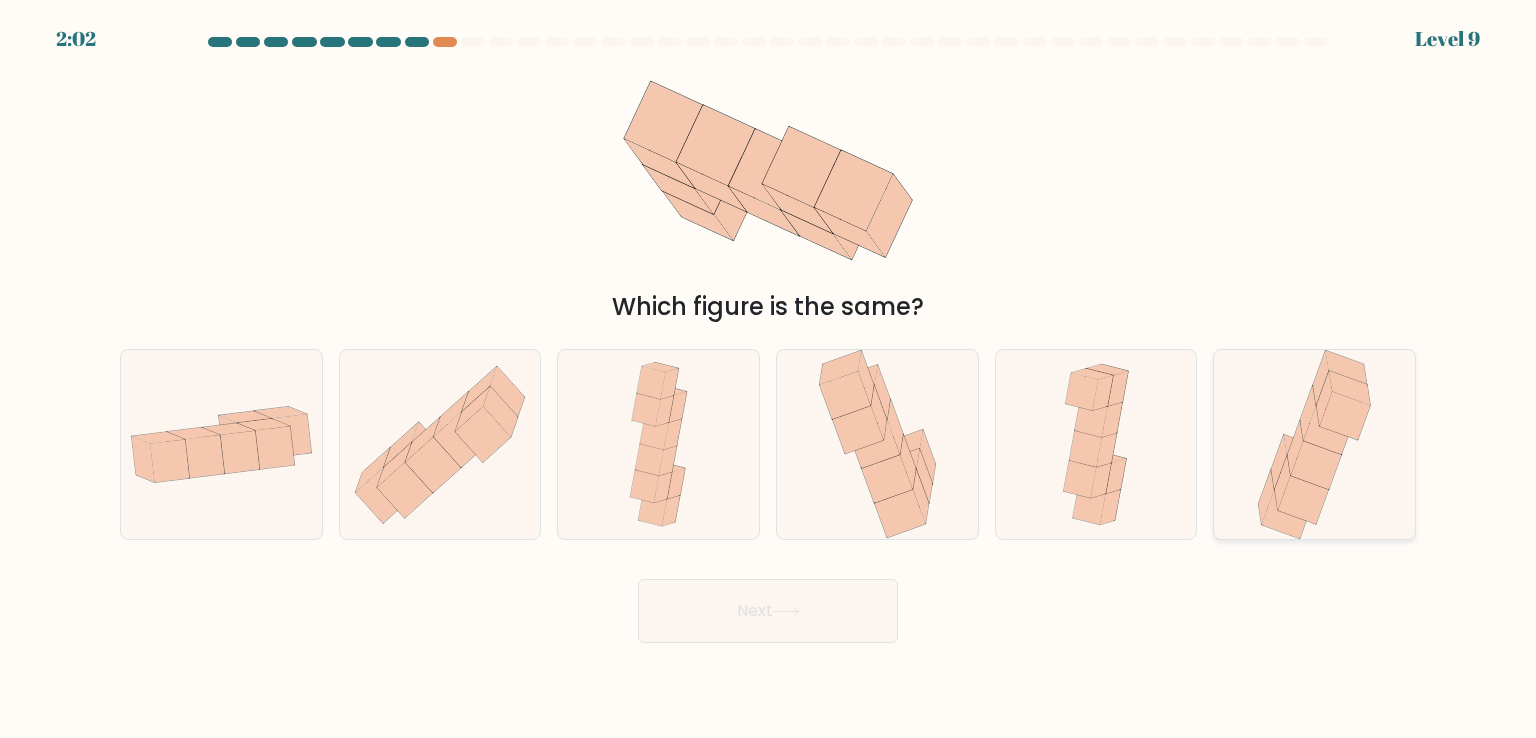 click at bounding box center (1314, 444) 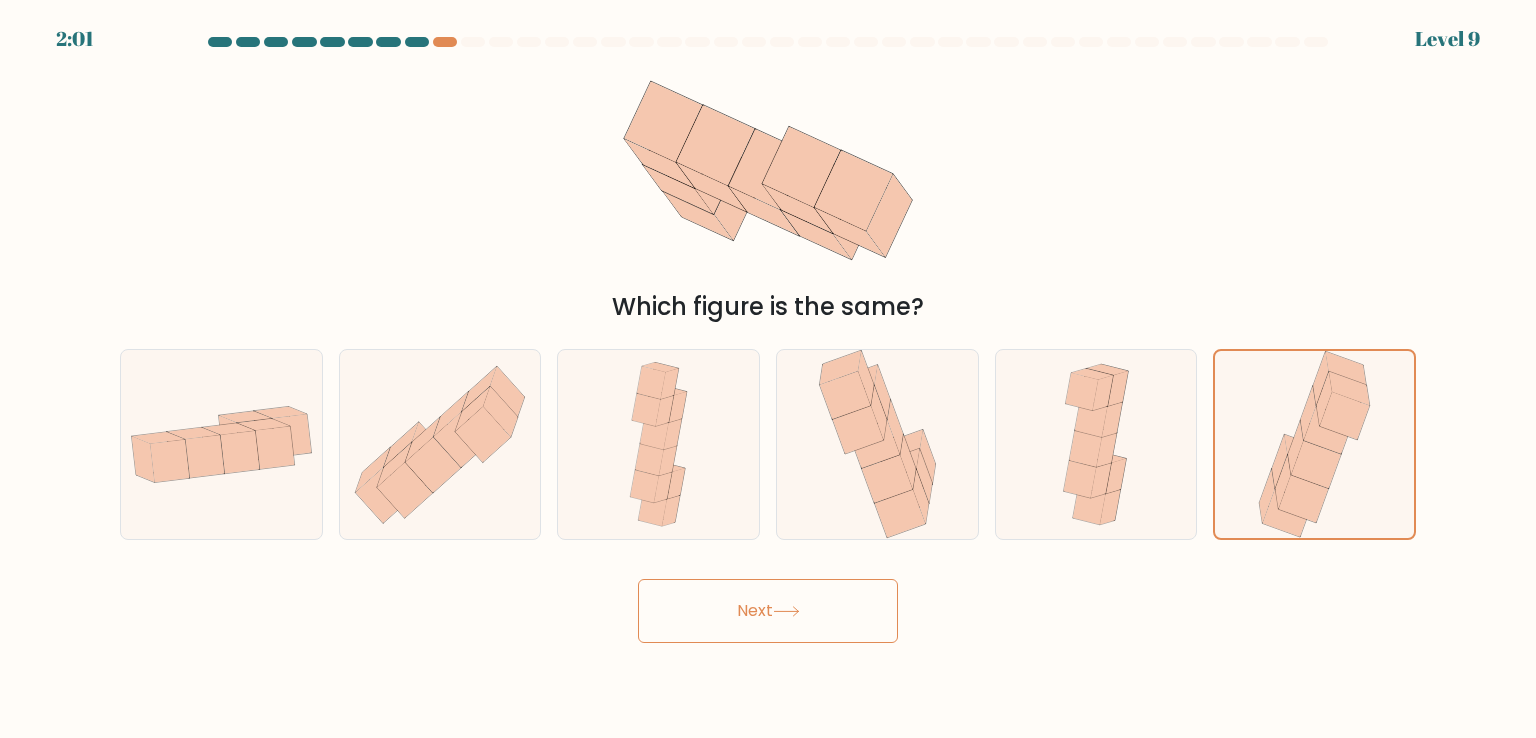 click on "Next" at bounding box center (768, 611) 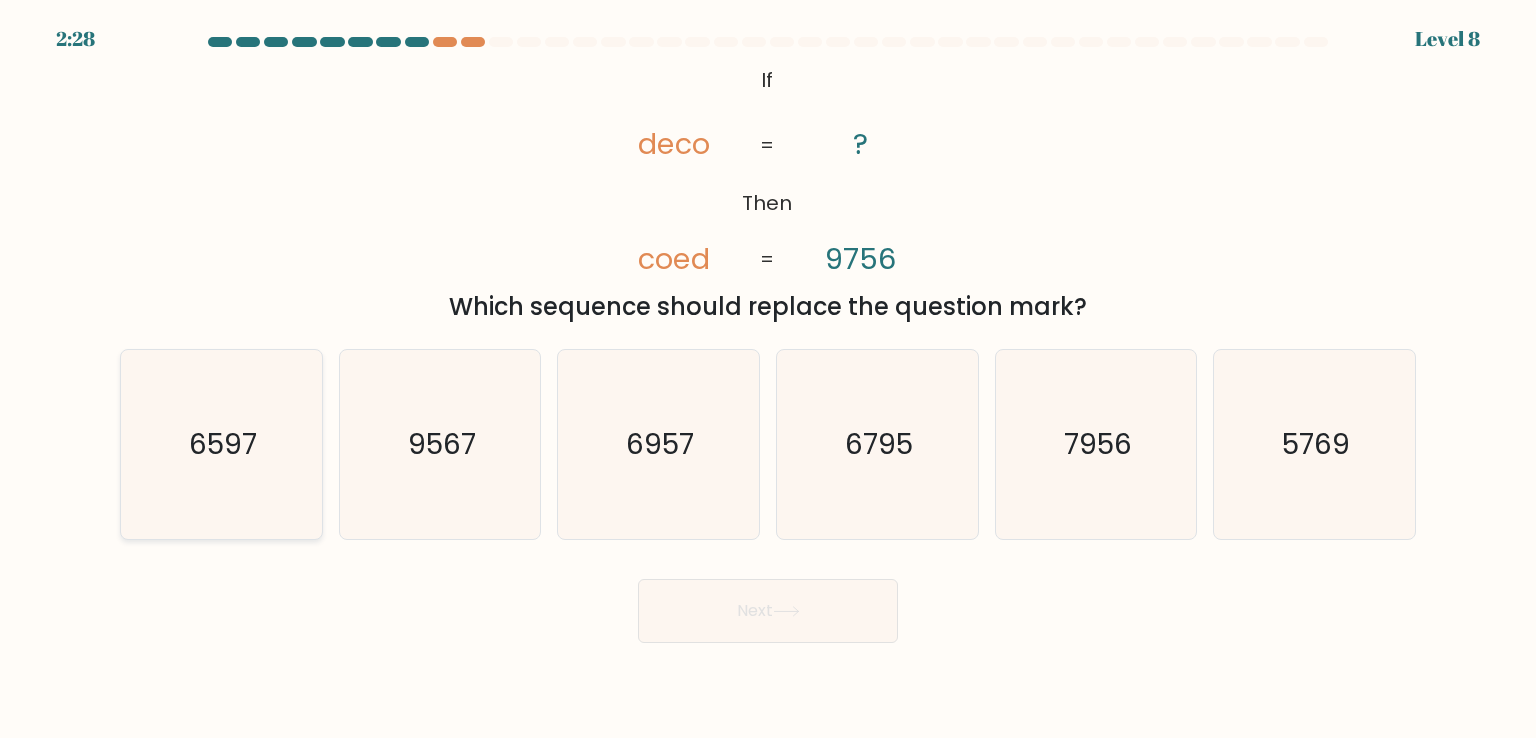 click on "6597" at bounding box center [221, 444] 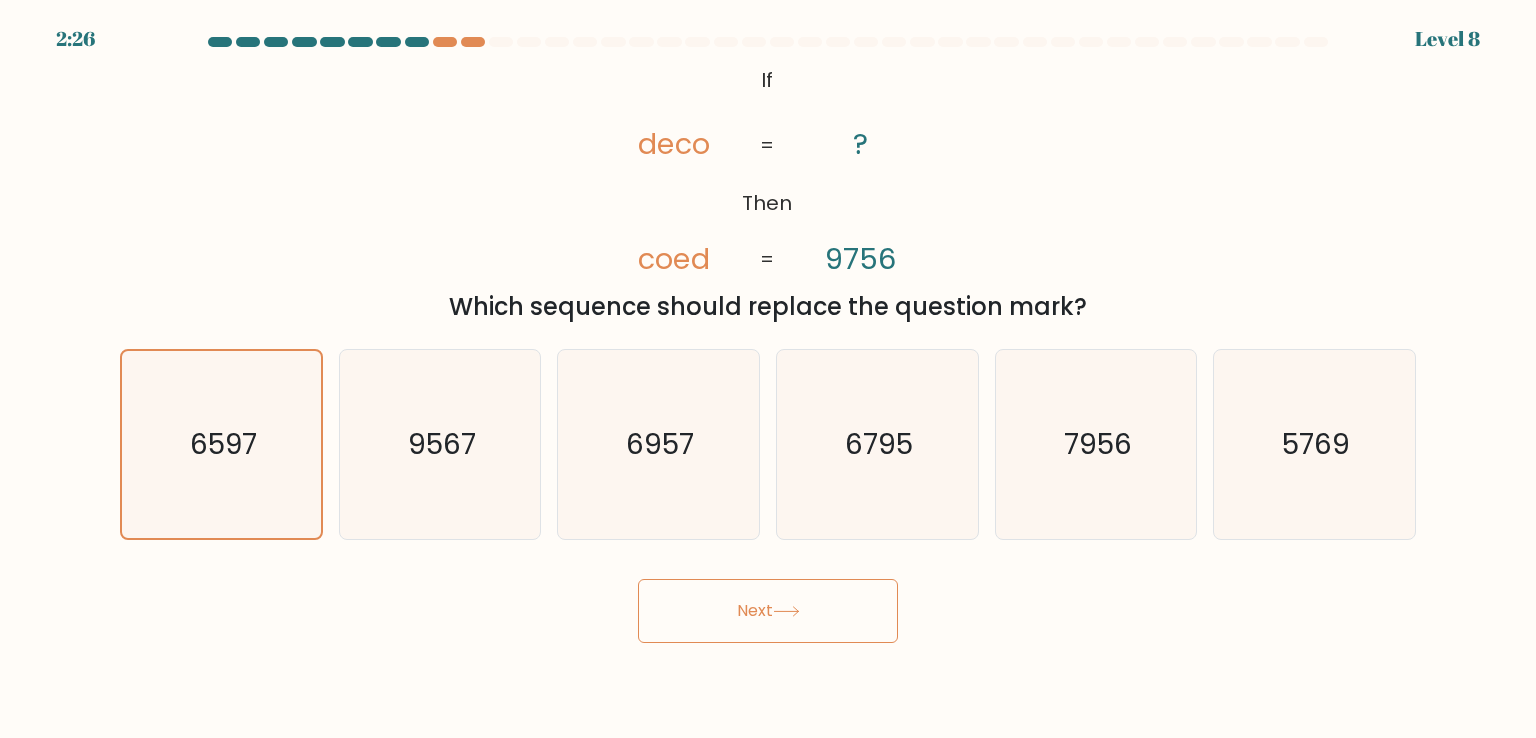 click on "Next" at bounding box center [768, 611] 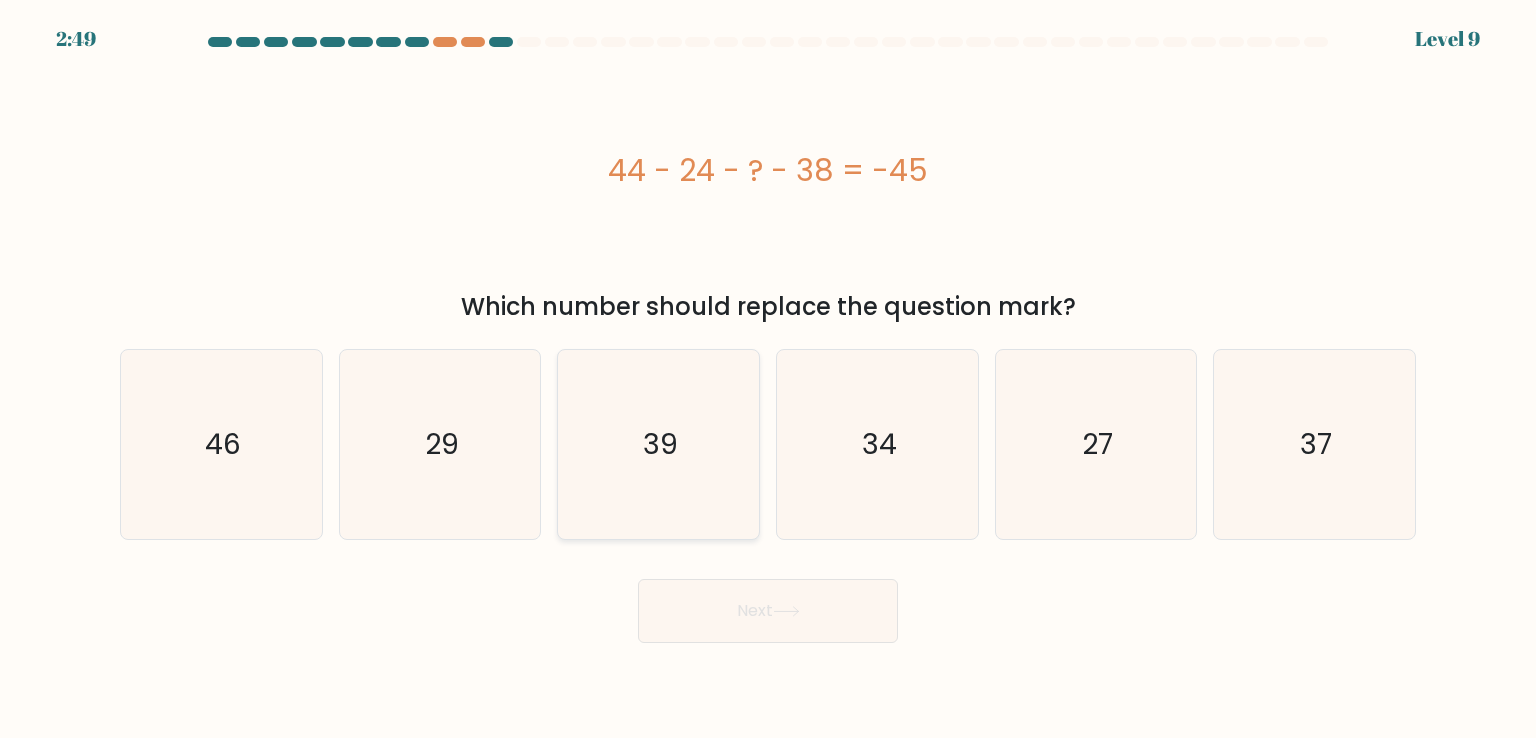 click on "39" at bounding box center [658, 444] 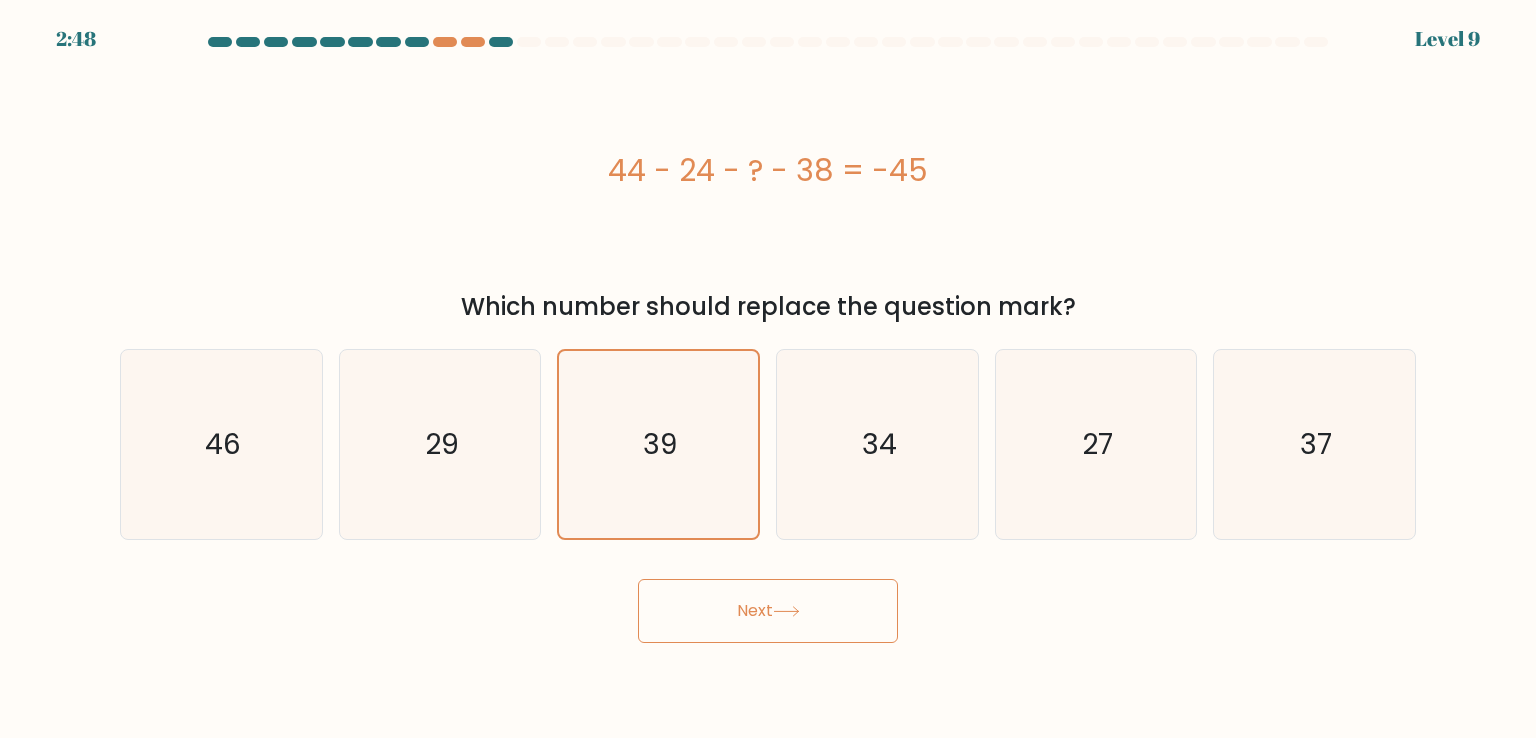 click on "Next" at bounding box center (768, 611) 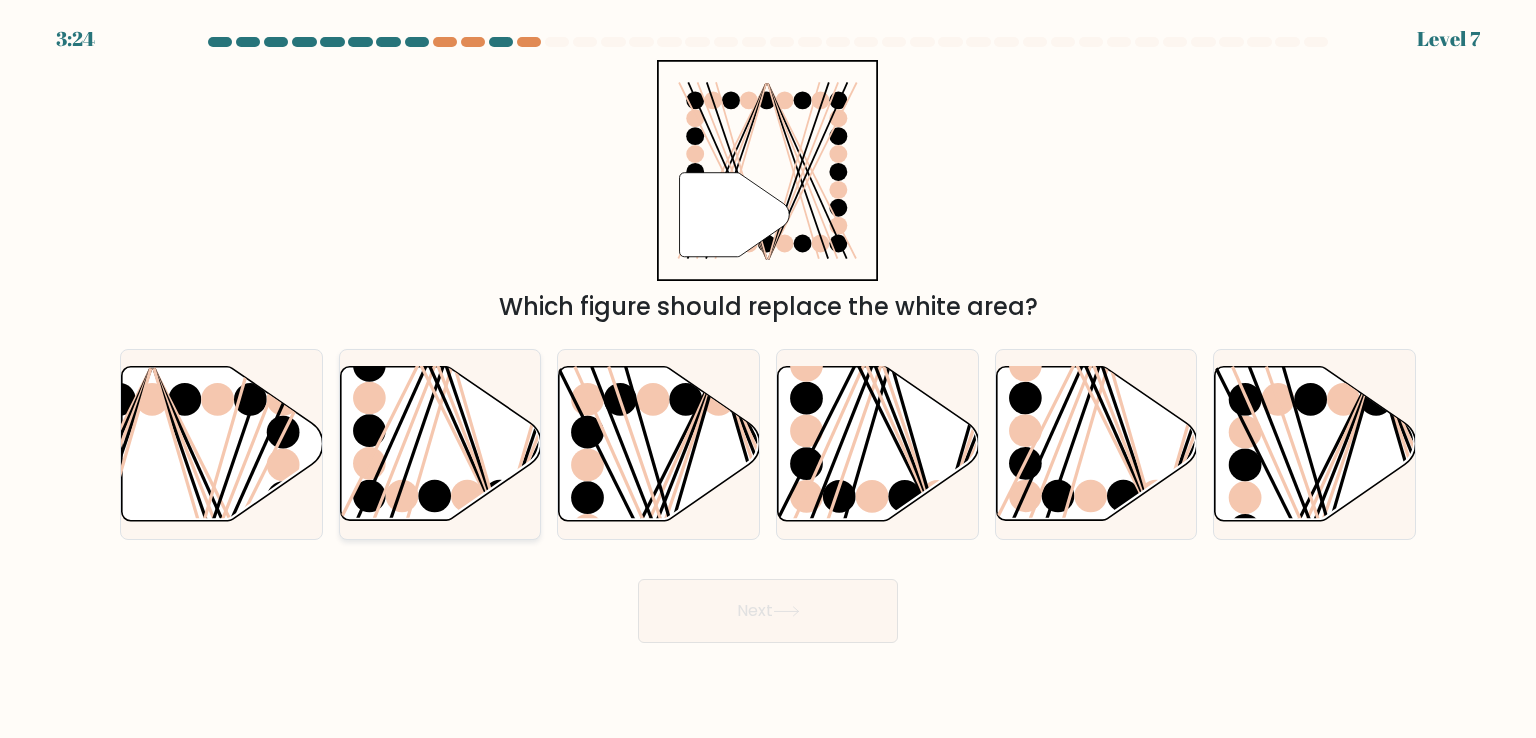 click at bounding box center (434, 496) 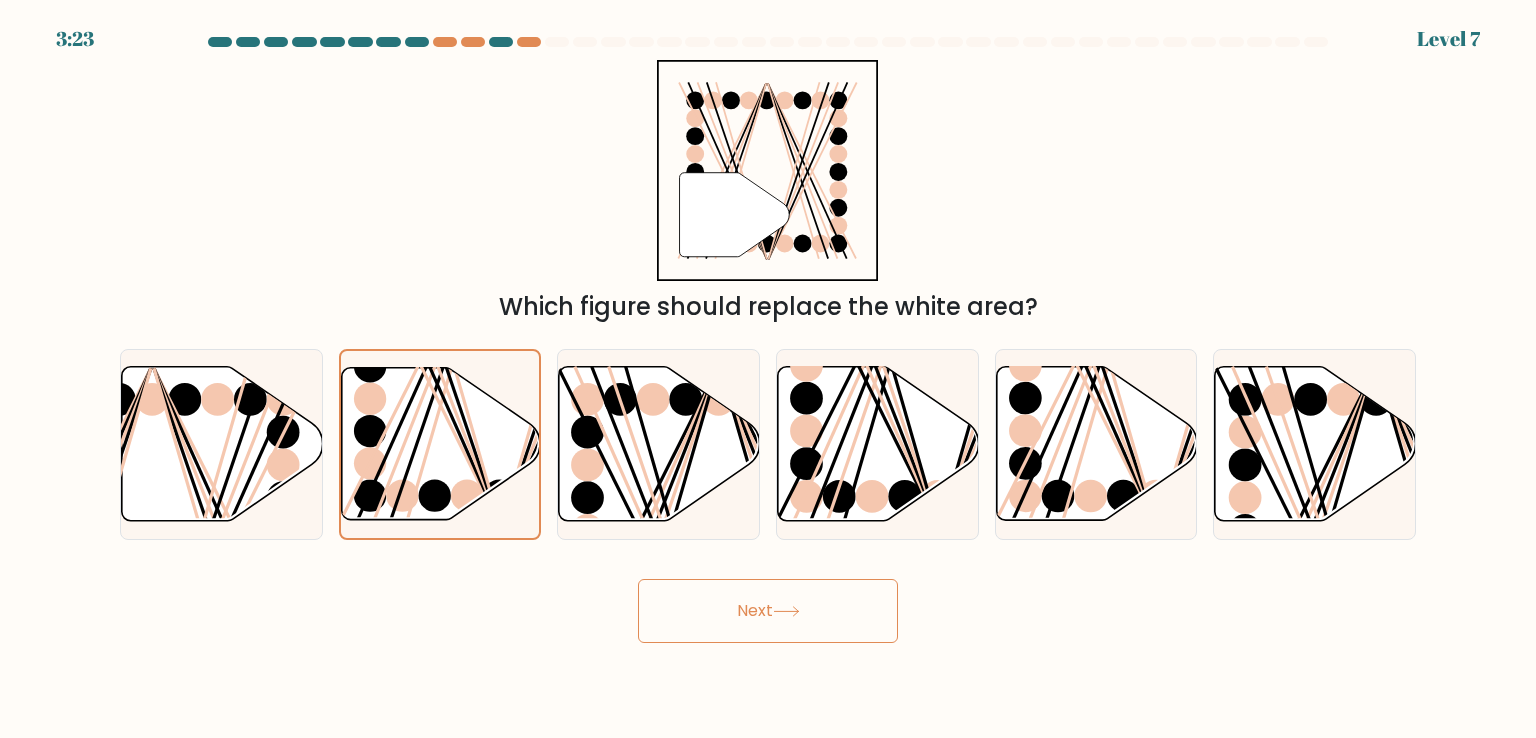 click on "Next" at bounding box center [768, 611] 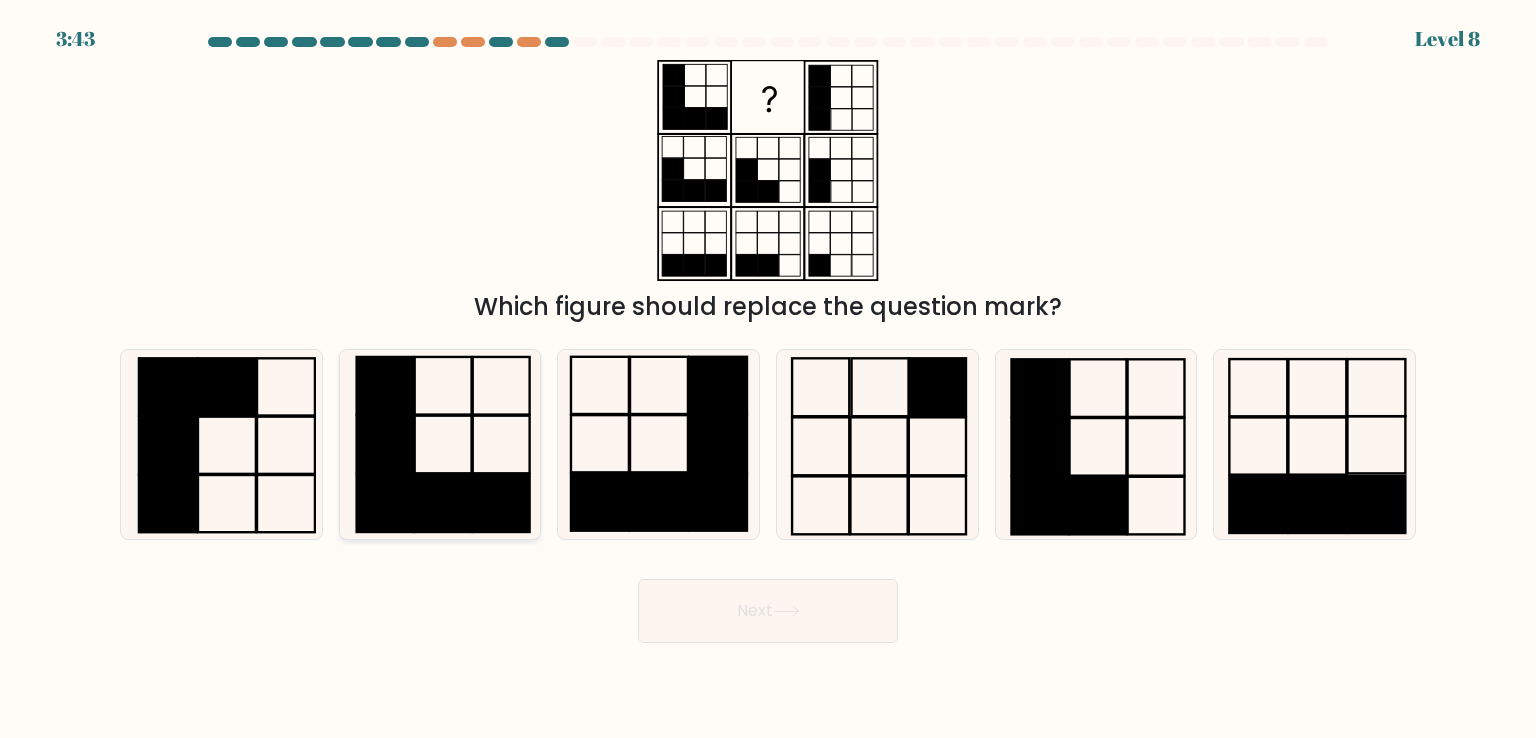 click at bounding box center [440, 444] 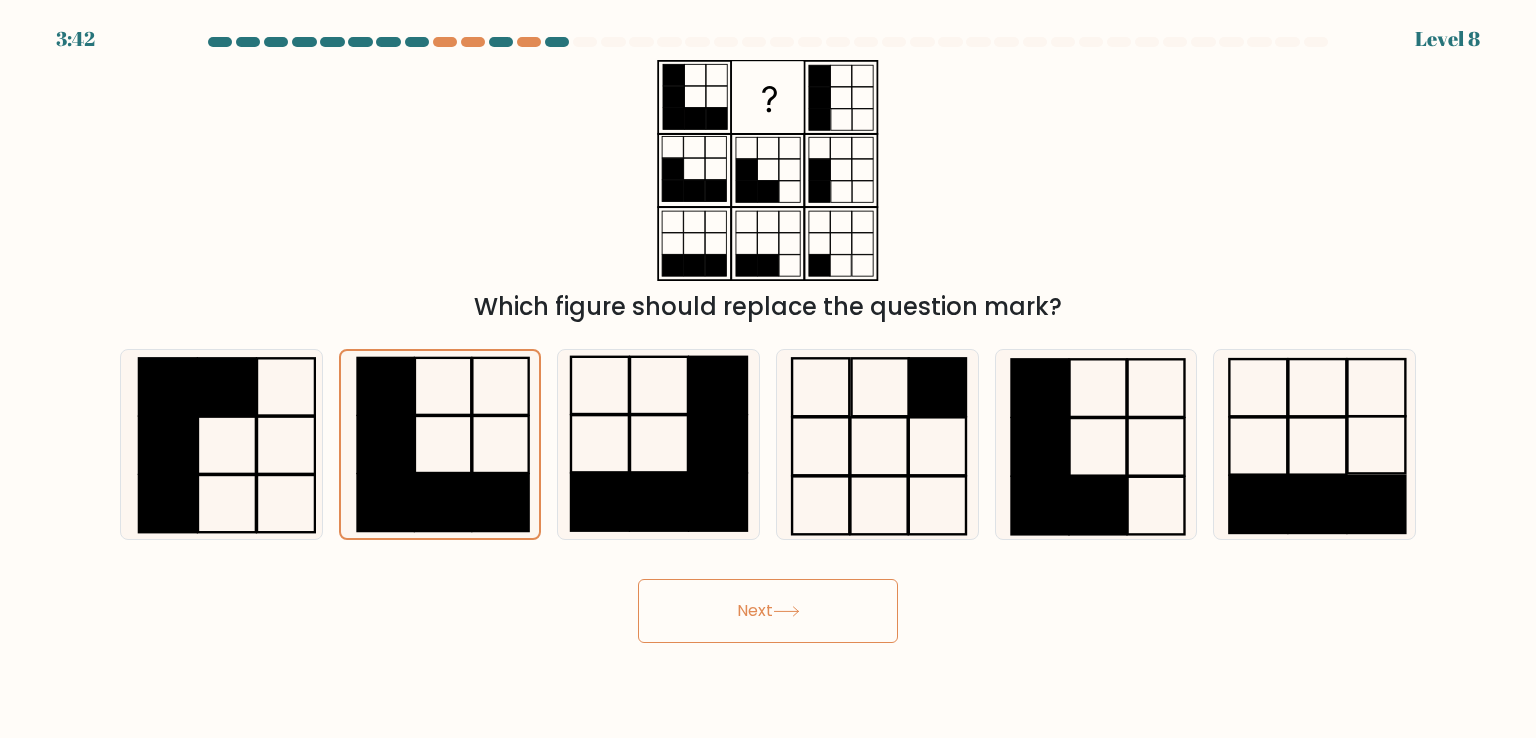 click on "Next" at bounding box center [768, 611] 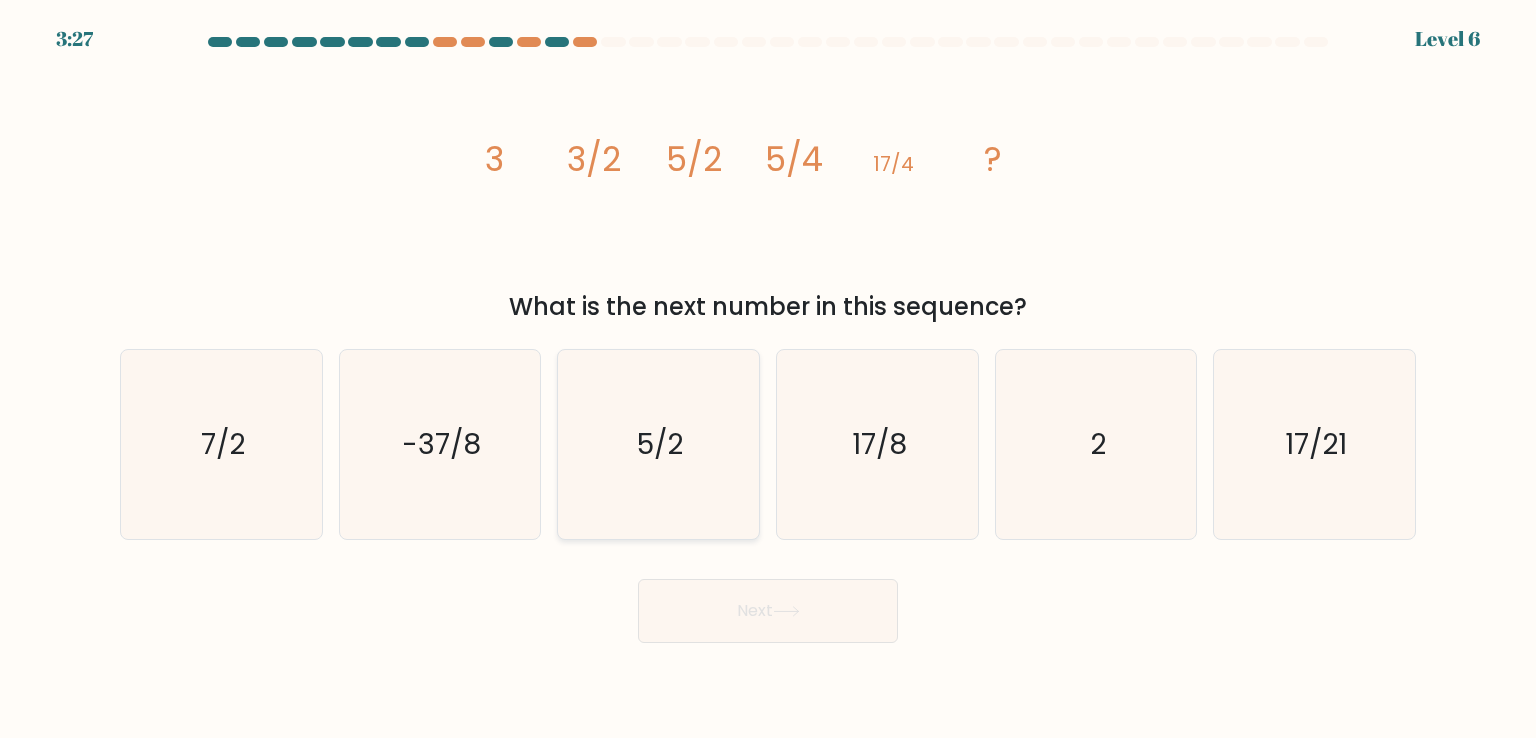 click on "5/2" at bounding box center [661, 444] 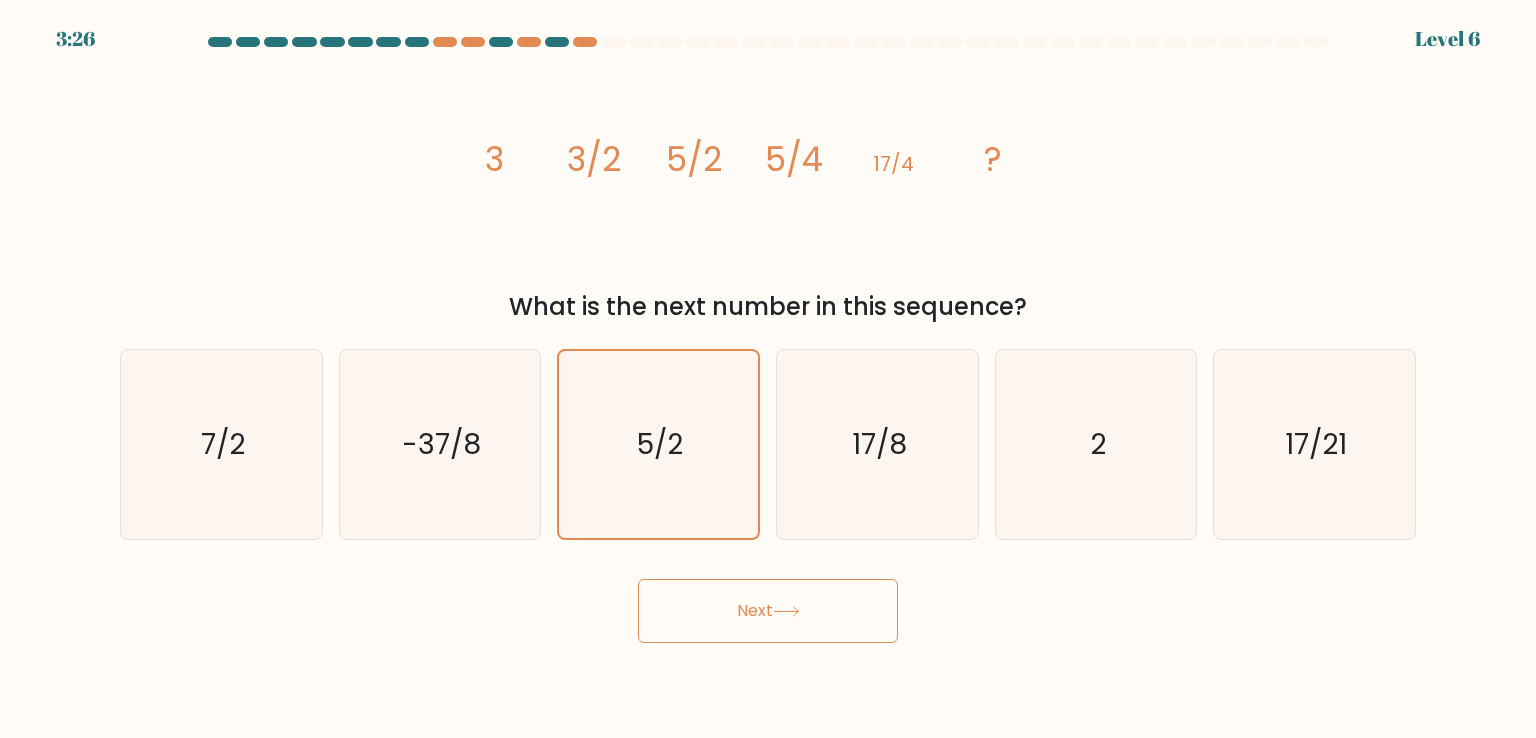 click on "Next" at bounding box center [768, 611] 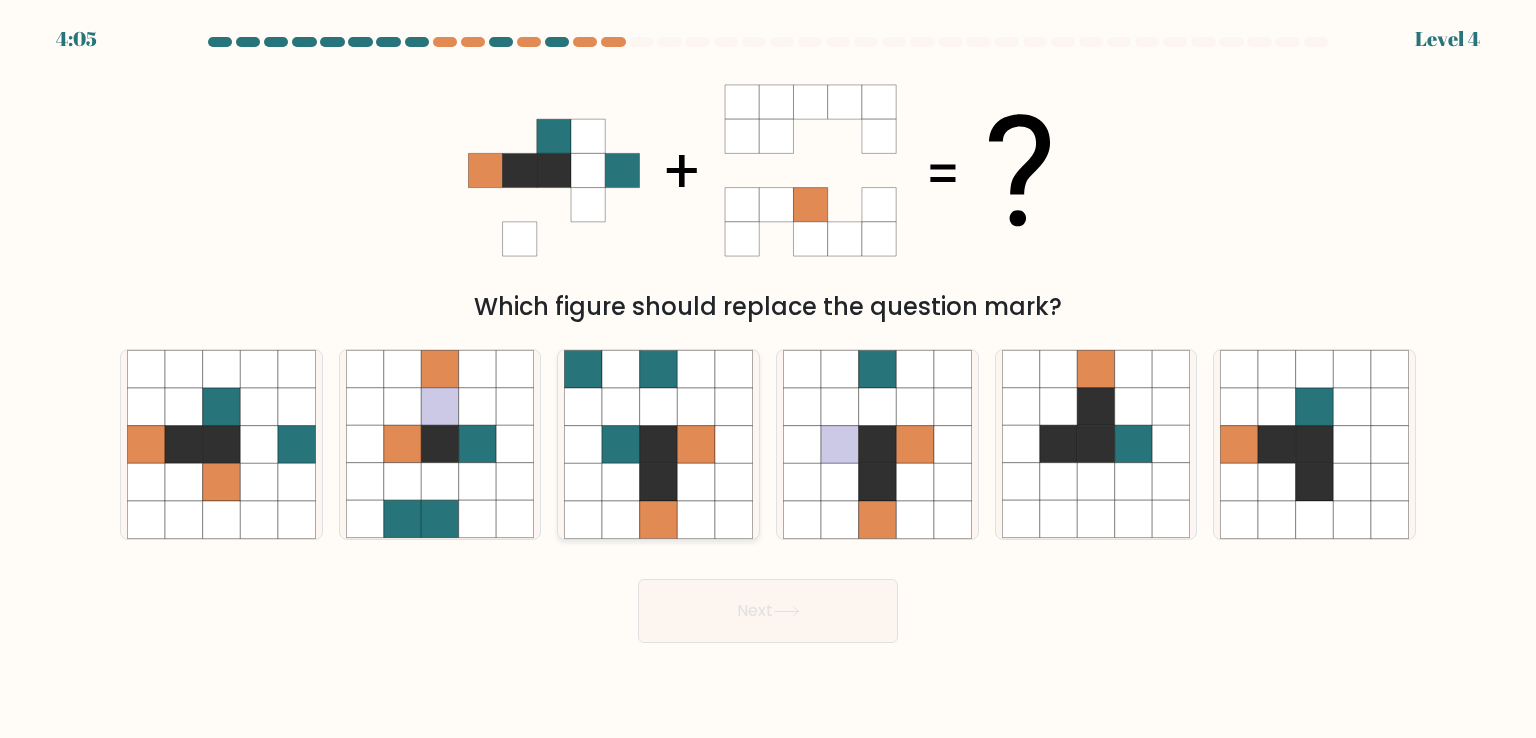 click at bounding box center [621, 445] 